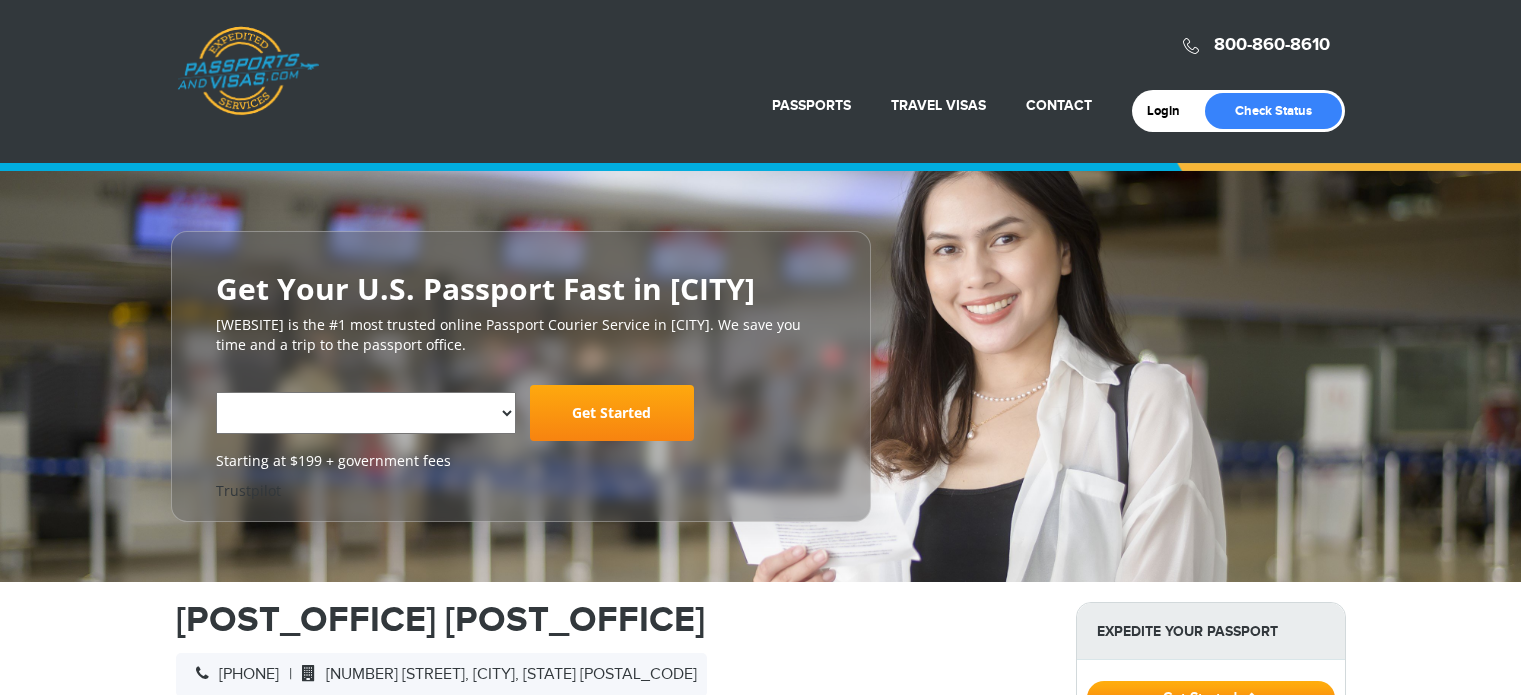 scroll, scrollTop: 0, scrollLeft: 0, axis: both 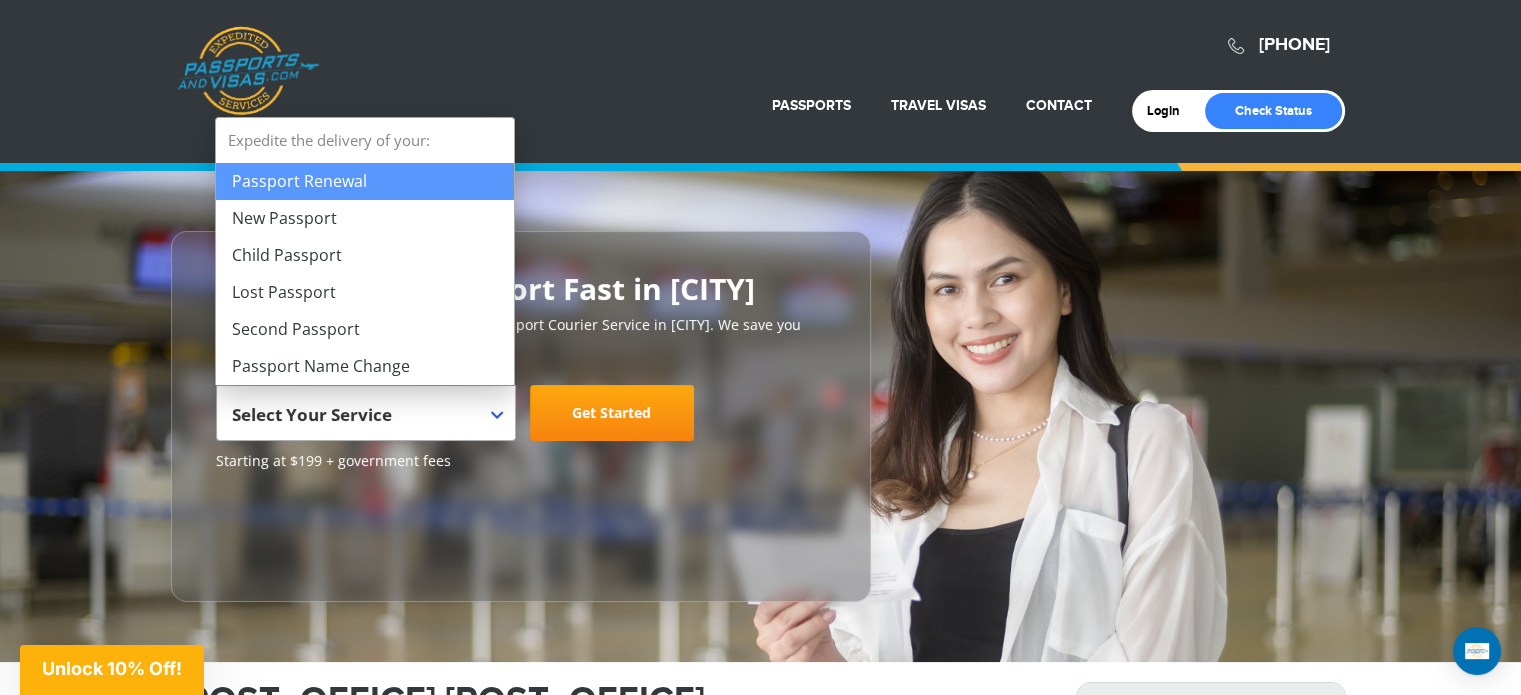 click on "Select Your Service" at bounding box center (363, 421) 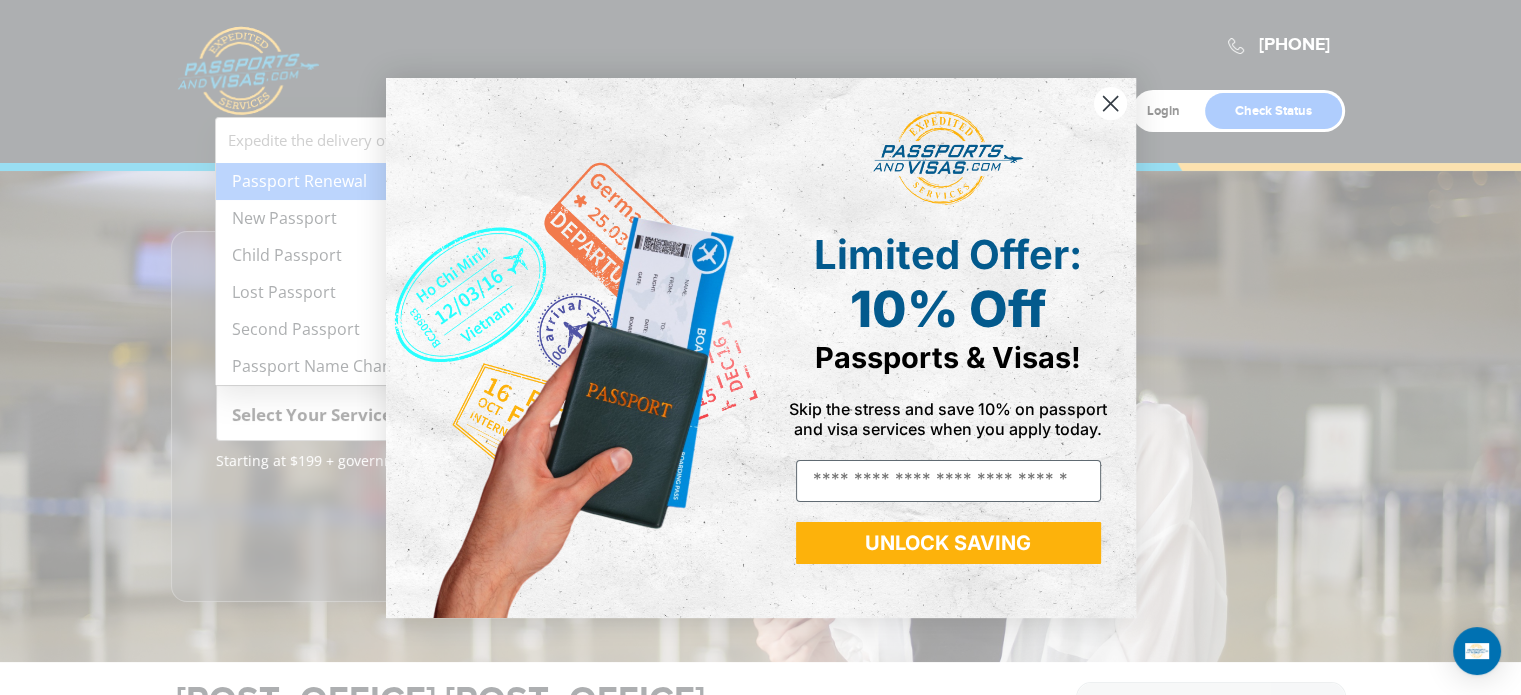 click at bounding box center (1110, 103) 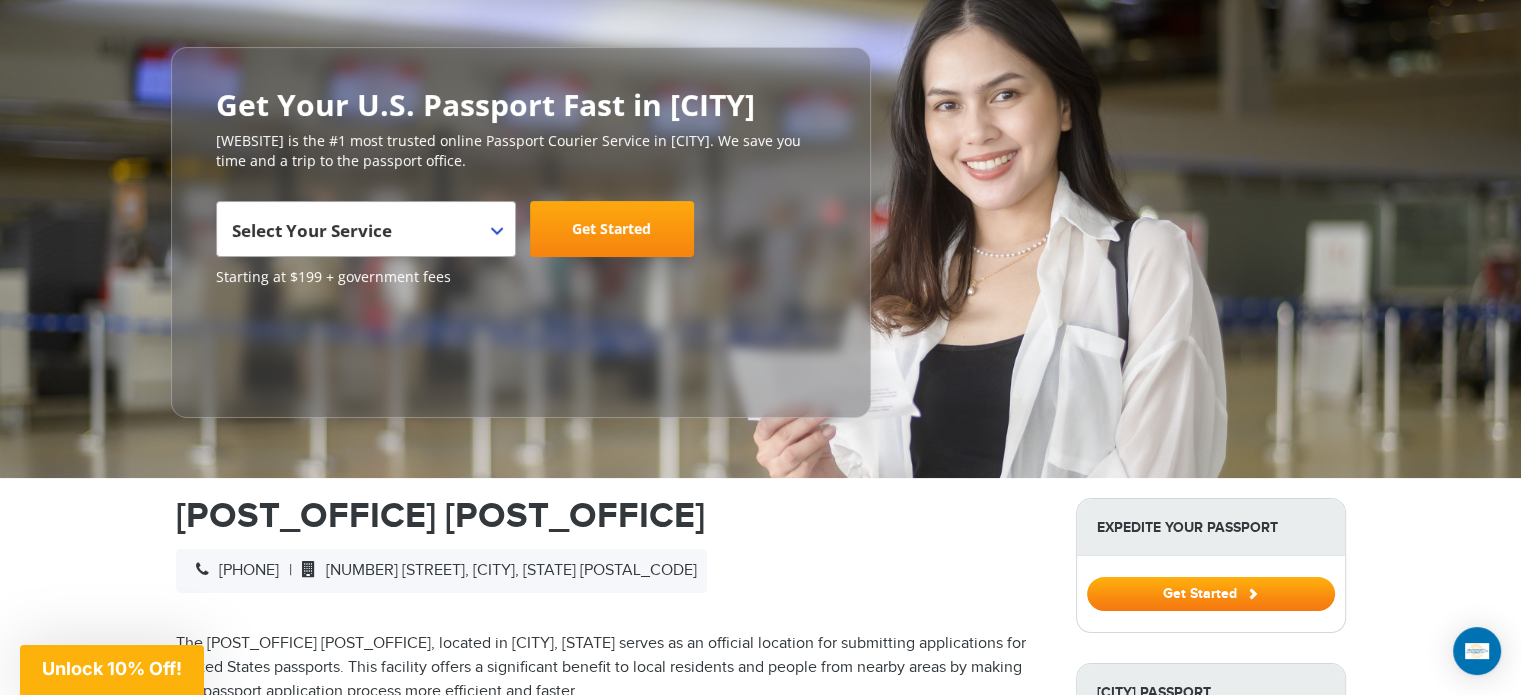 scroll, scrollTop: 300, scrollLeft: 0, axis: vertical 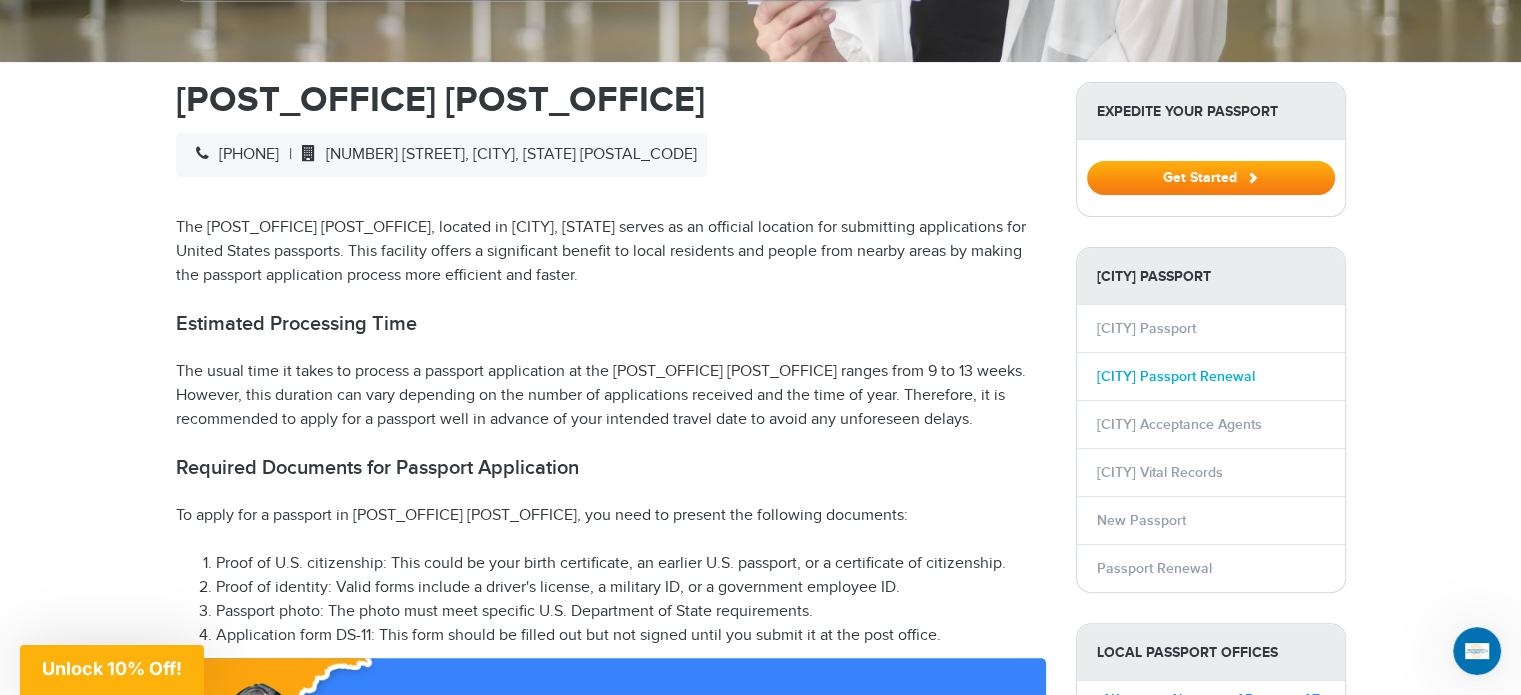 click on "Placerville Passport Renewal" at bounding box center (1176, 376) 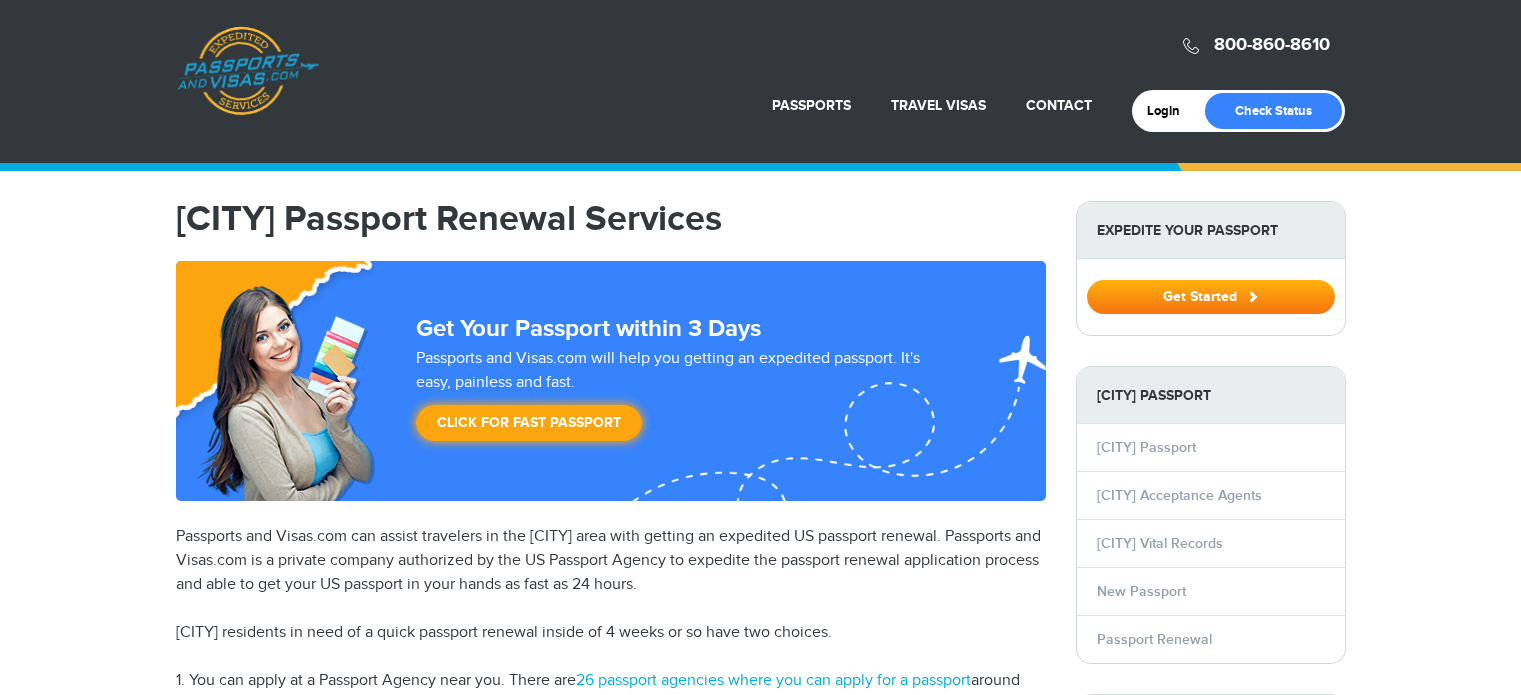scroll, scrollTop: 0, scrollLeft: 0, axis: both 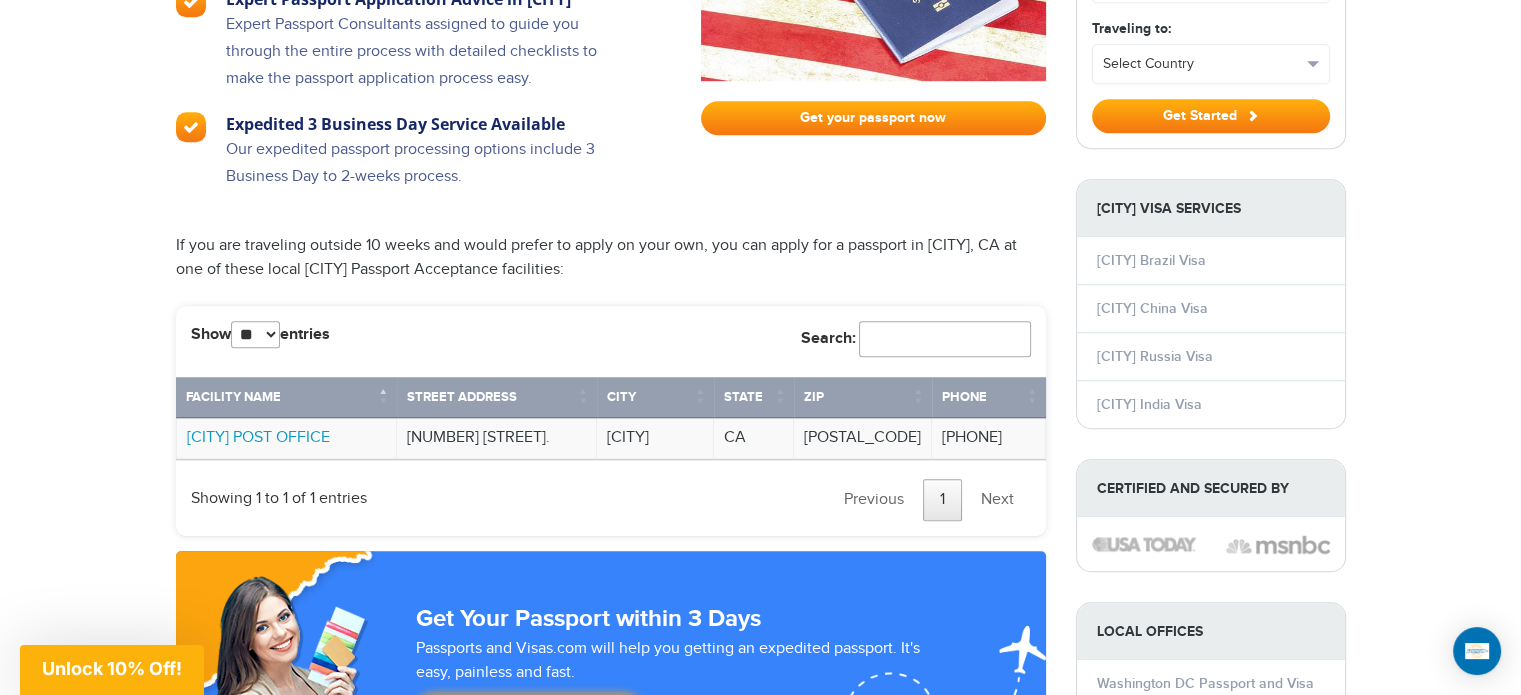 click on "[POST_OFFICE] [POST_OFFICE]" at bounding box center (258, 437) 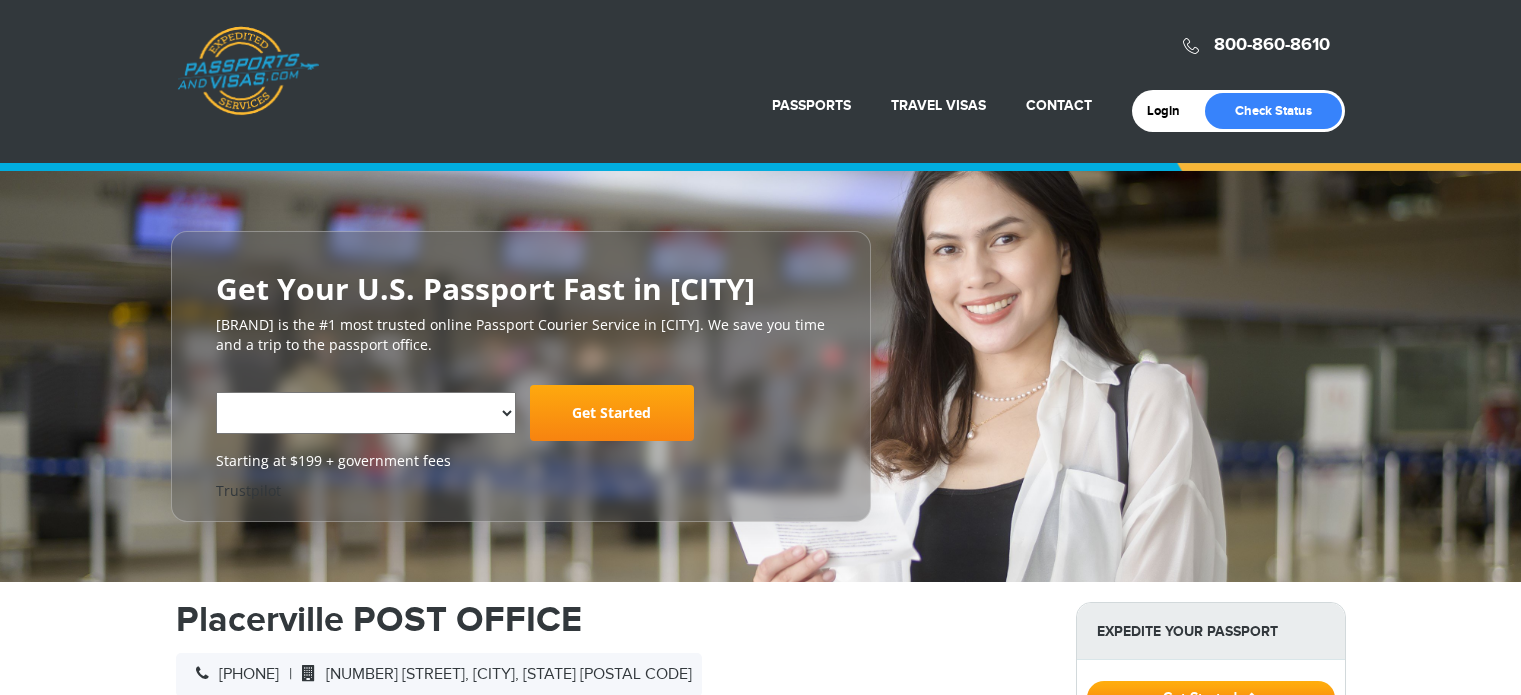 scroll, scrollTop: 0, scrollLeft: 0, axis: both 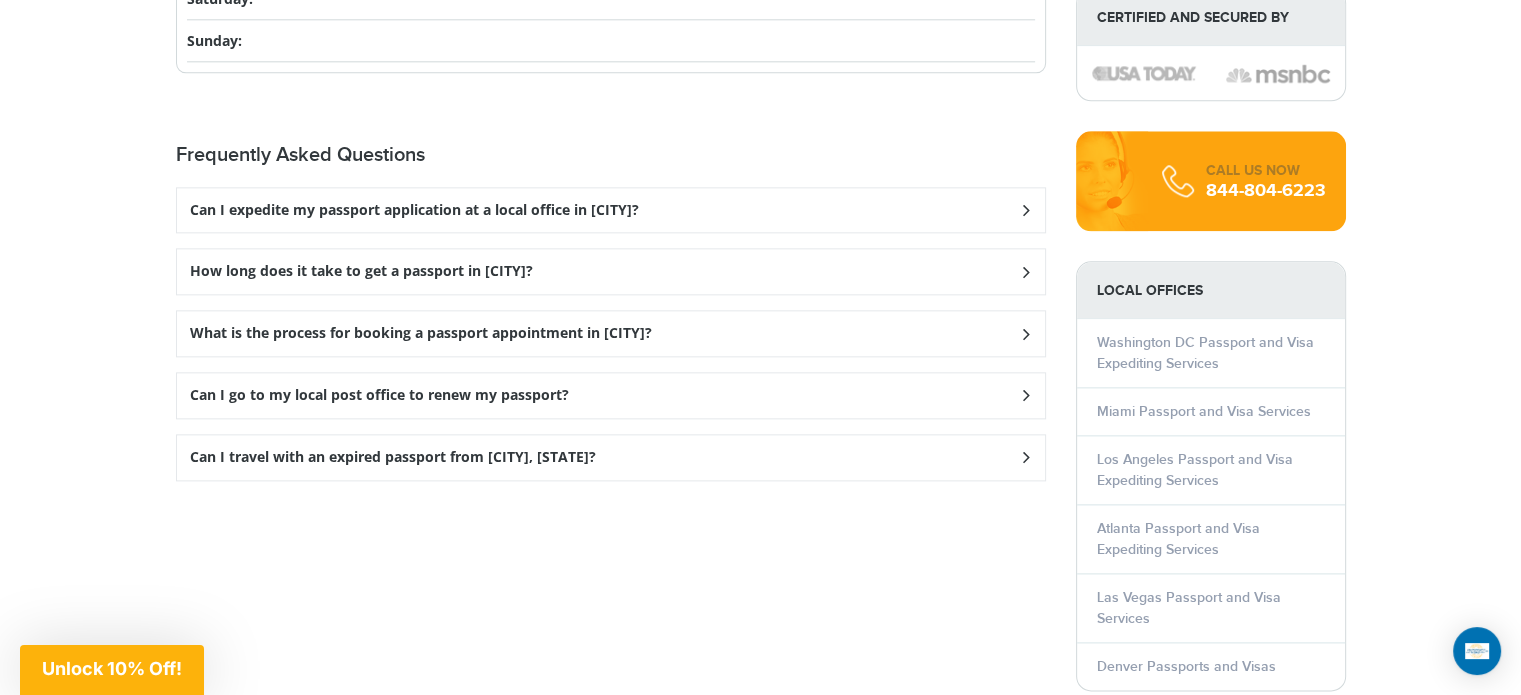 click on "Can I expedite my passport application at a local office in [CITY]?" at bounding box center [414, 210] 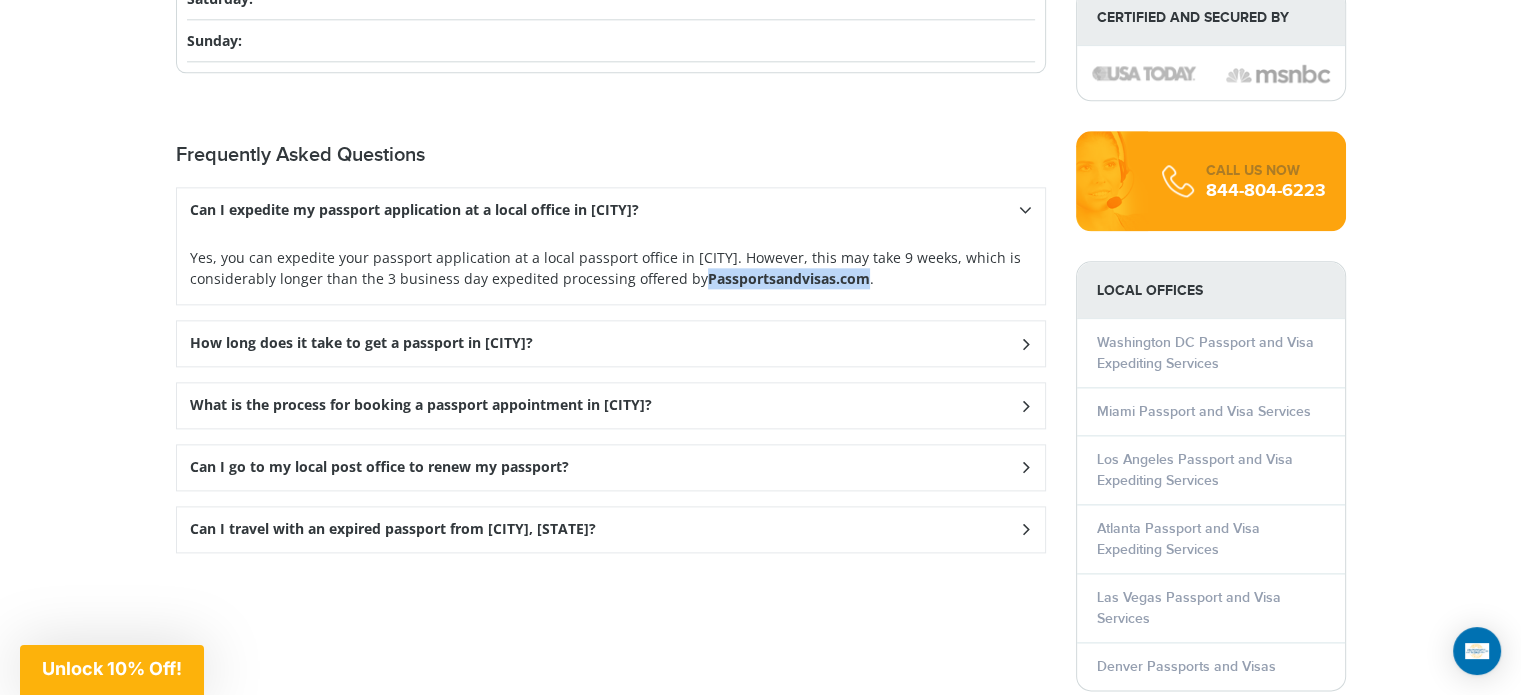drag, startPoint x: 856, startPoint y: 274, endPoint x: 694, endPoint y: 270, distance: 162.04938 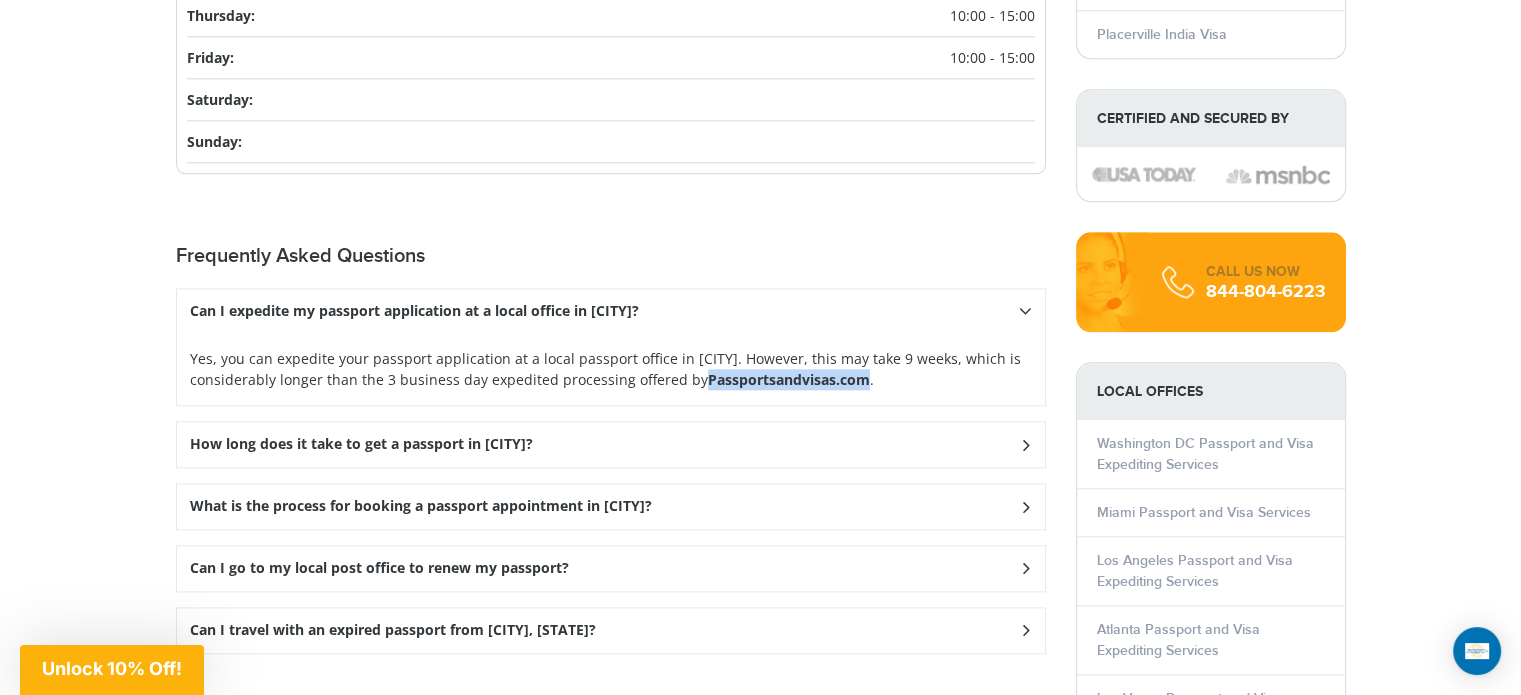 scroll, scrollTop: 2300, scrollLeft: 0, axis: vertical 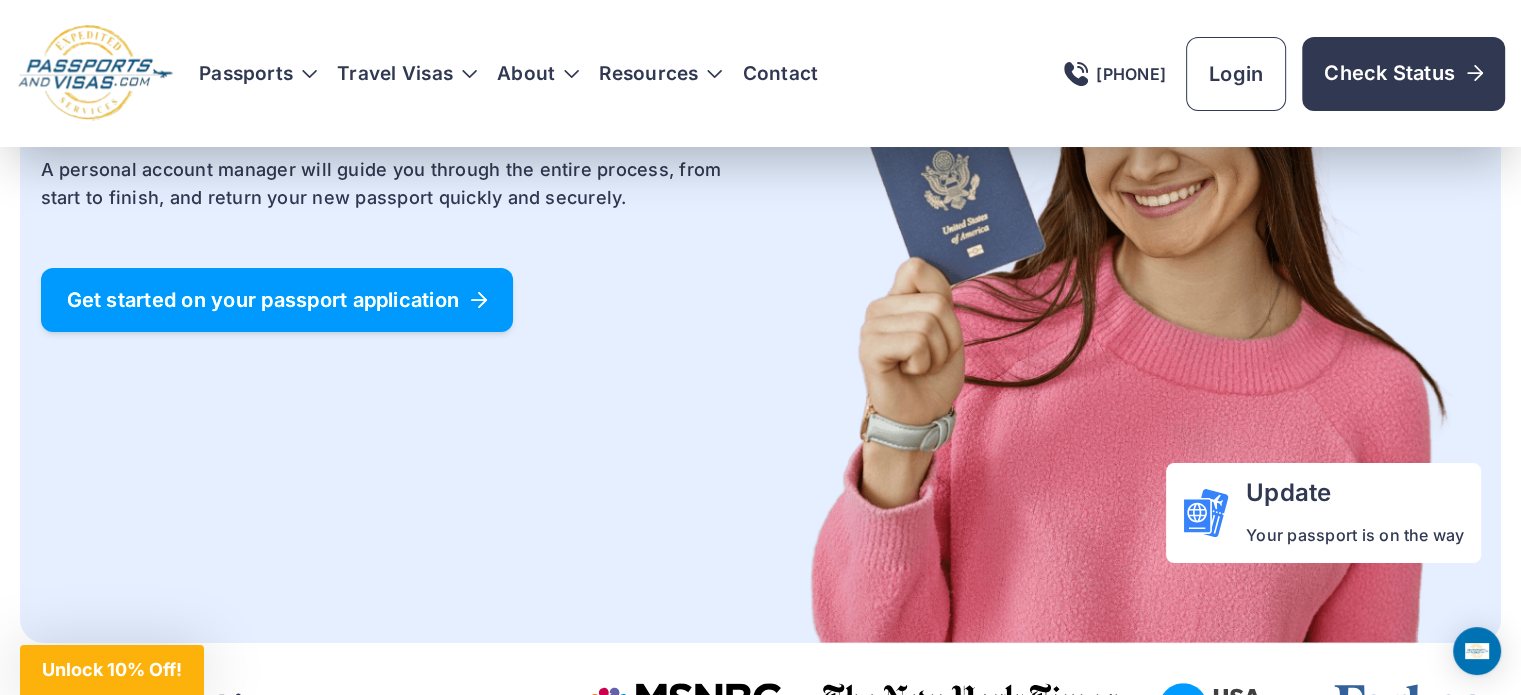 click on "Get started on your passport application" at bounding box center (277, 300) 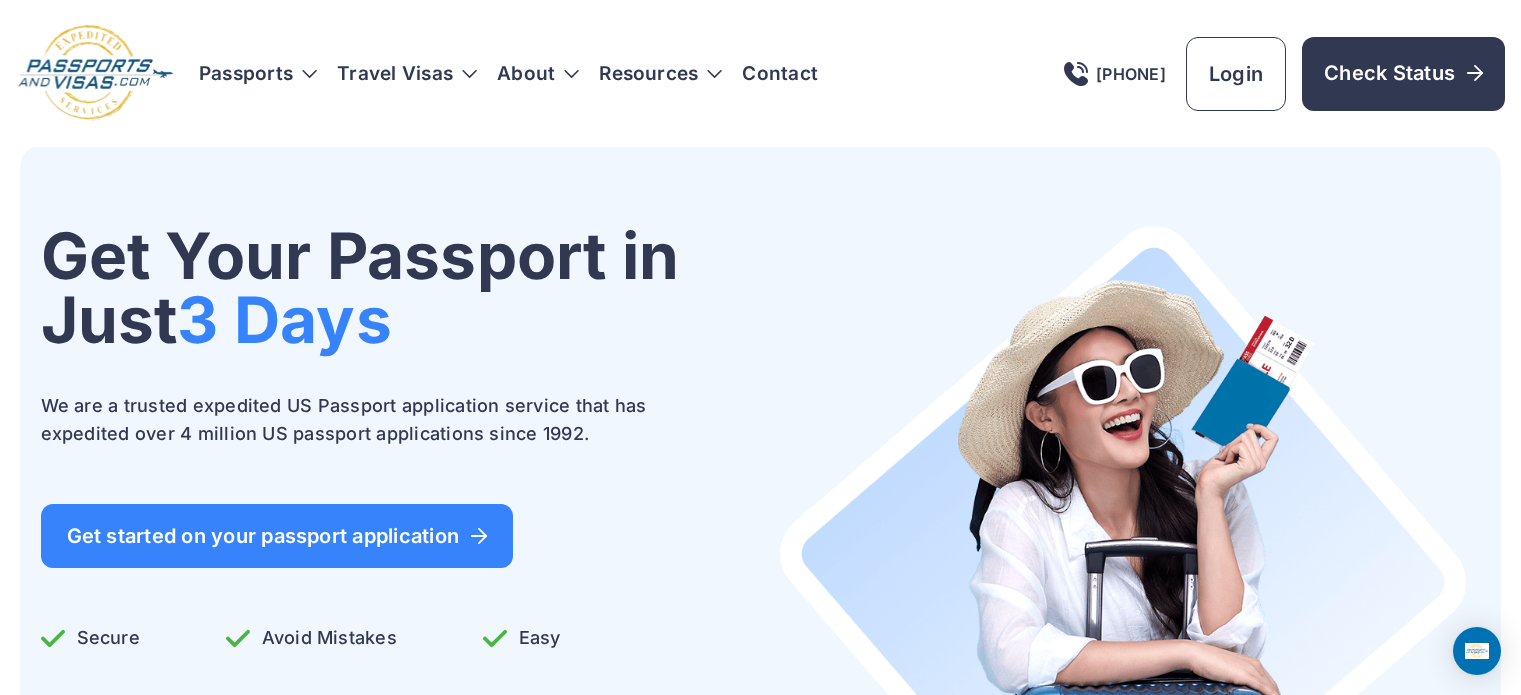 scroll, scrollTop: 0, scrollLeft: 0, axis: both 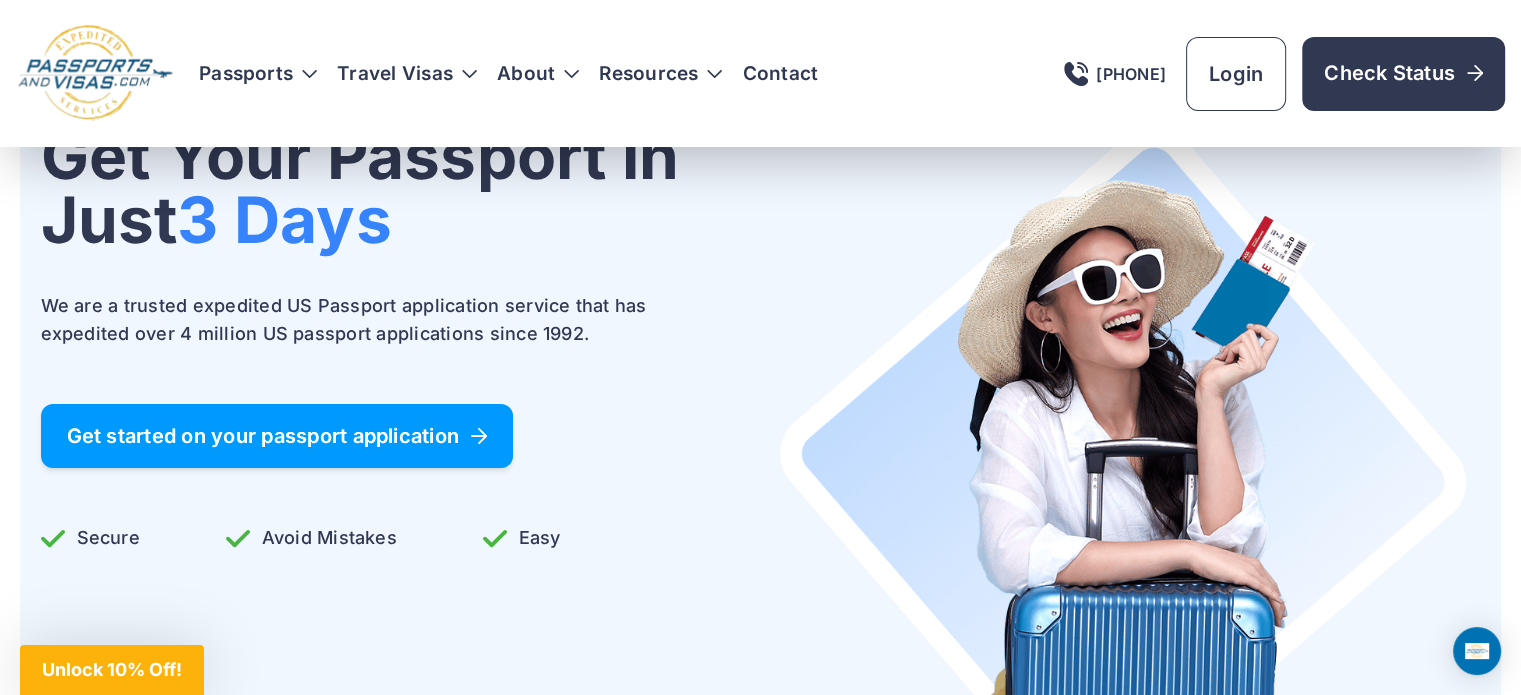 click on "Get started on your passport application" at bounding box center [277, 436] 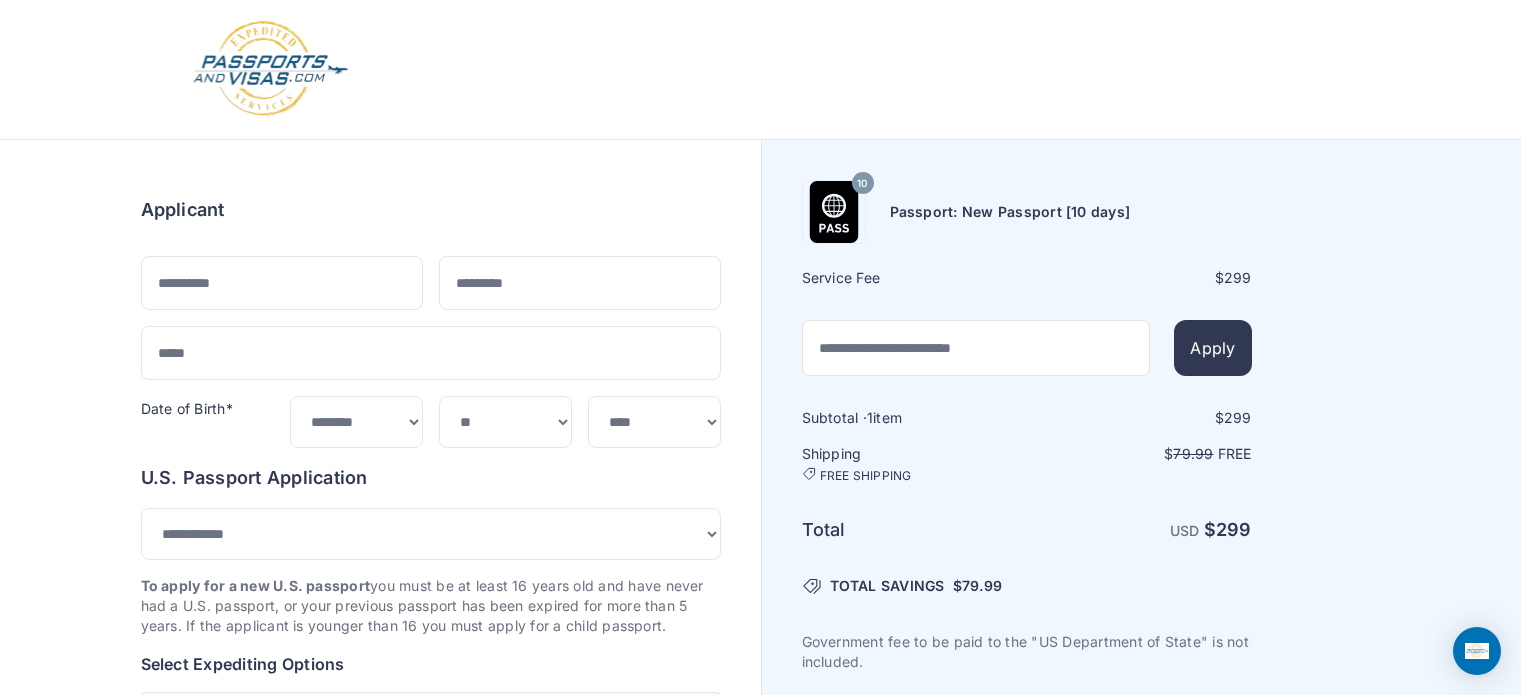 scroll, scrollTop: 0, scrollLeft: 0, axis: both 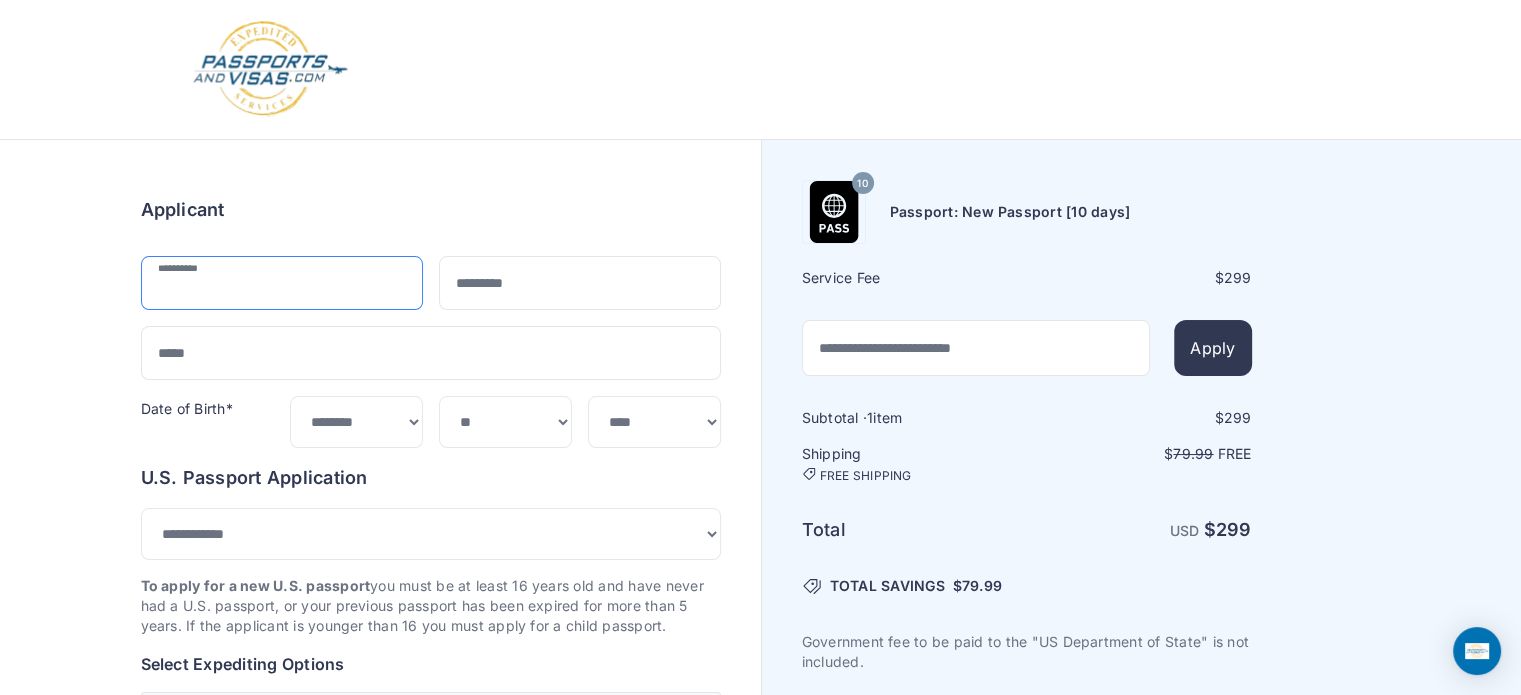 click at bounding box center (282, 283) 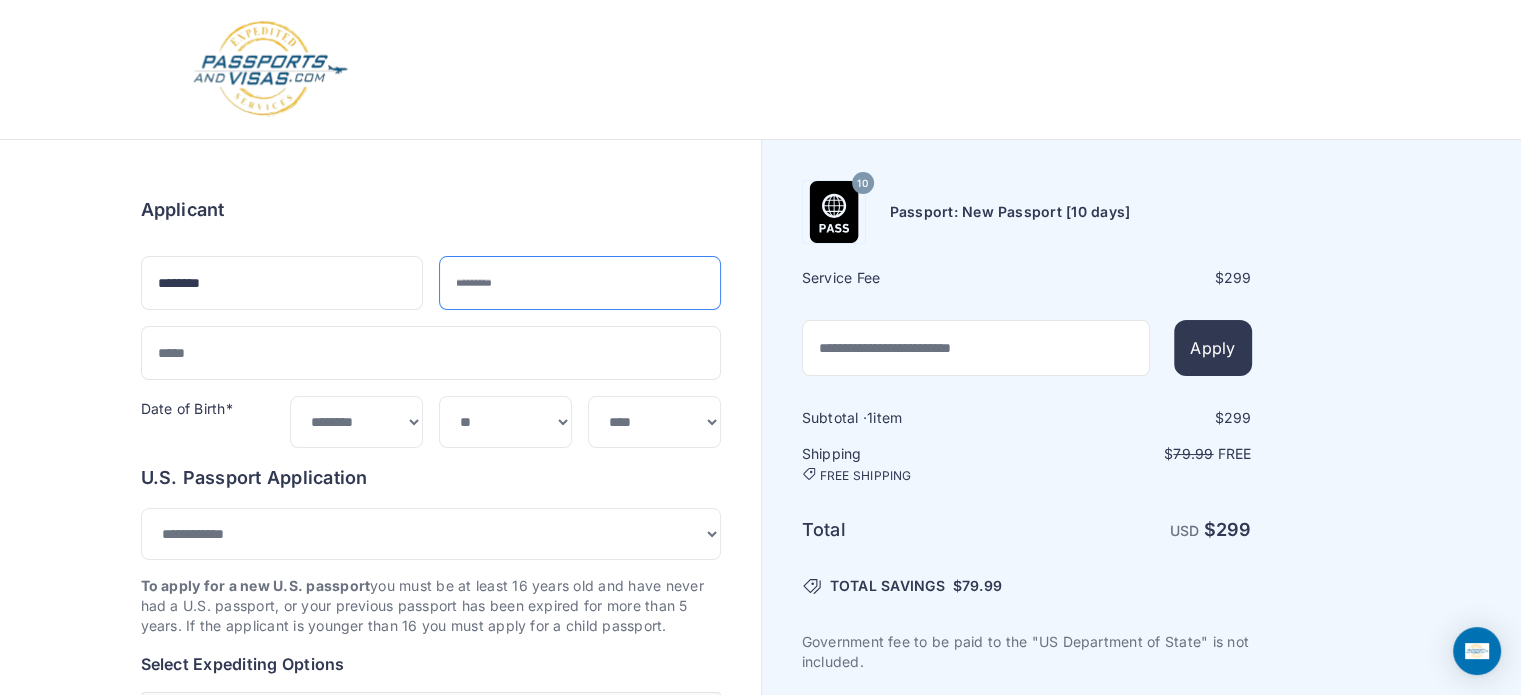 type on "**********" 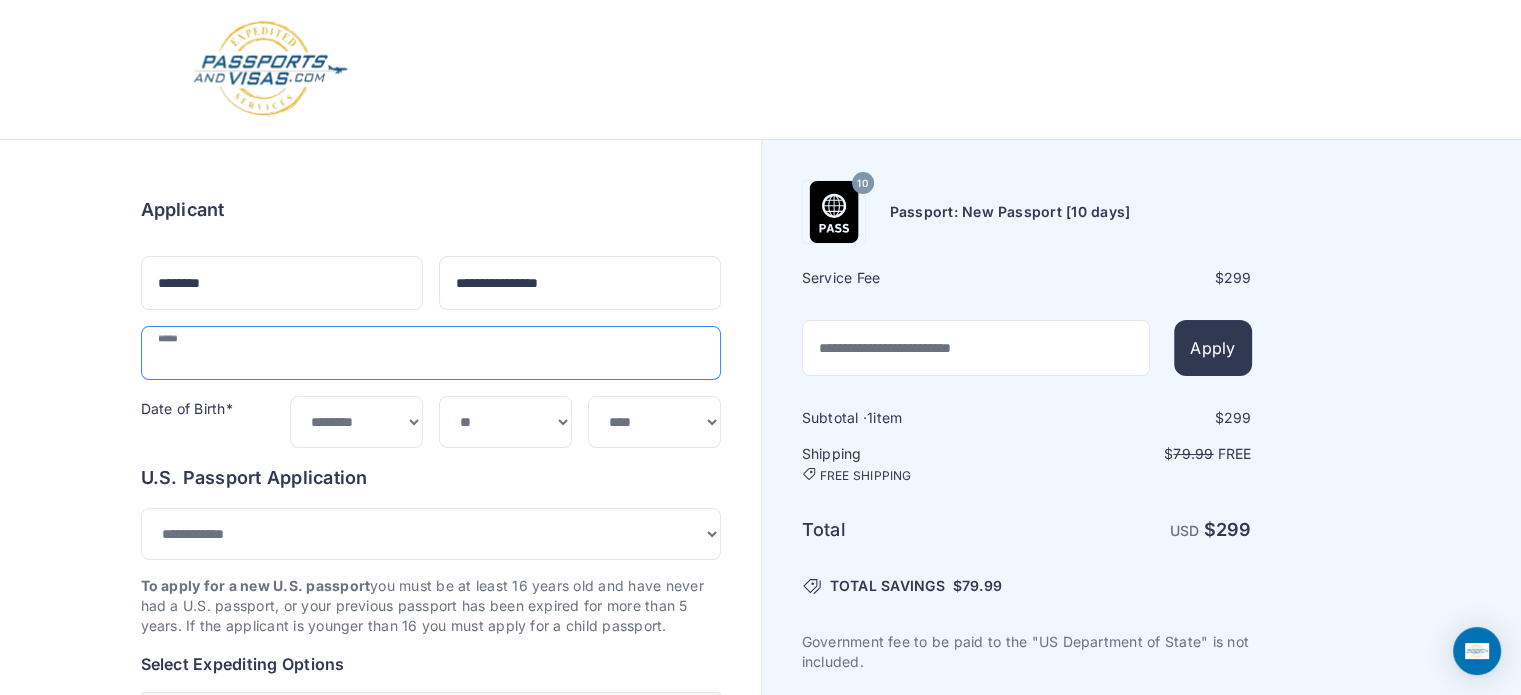 type on "**********" 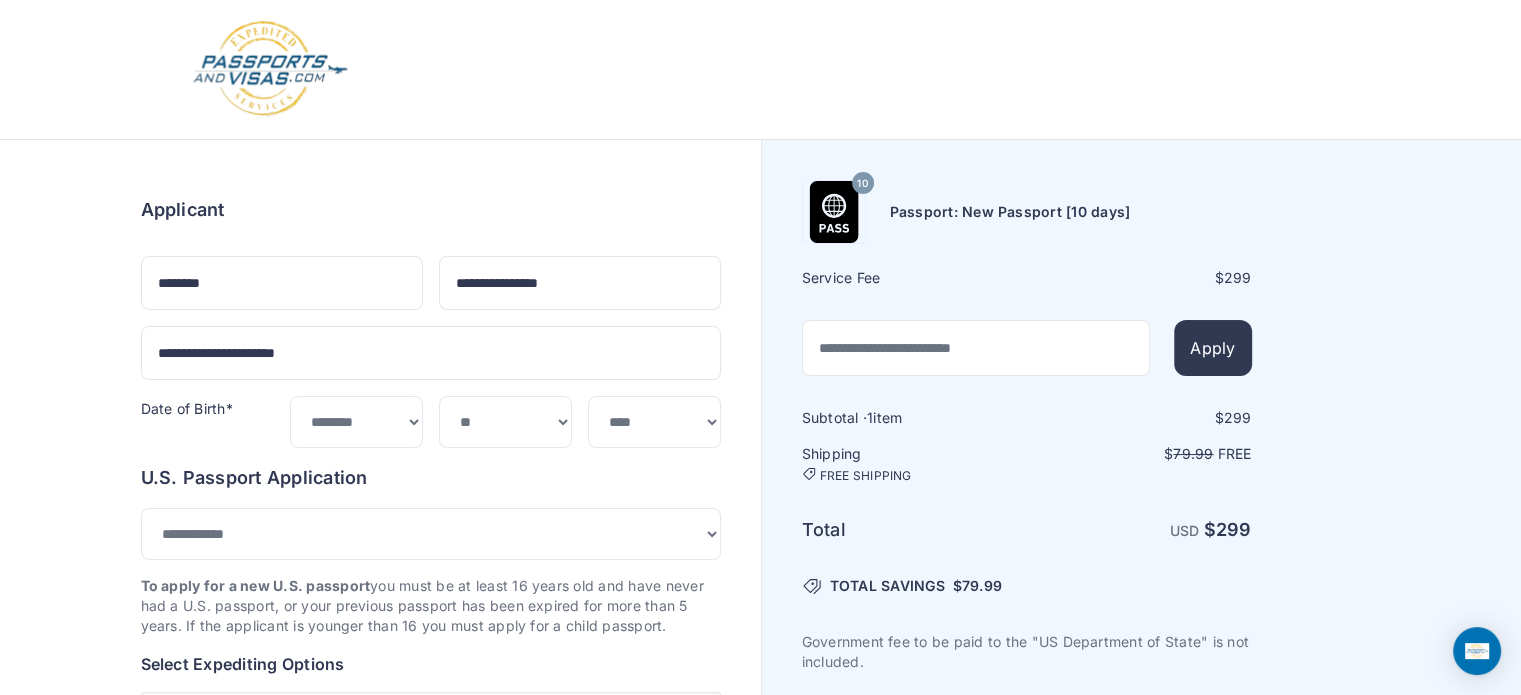 type on "**********" 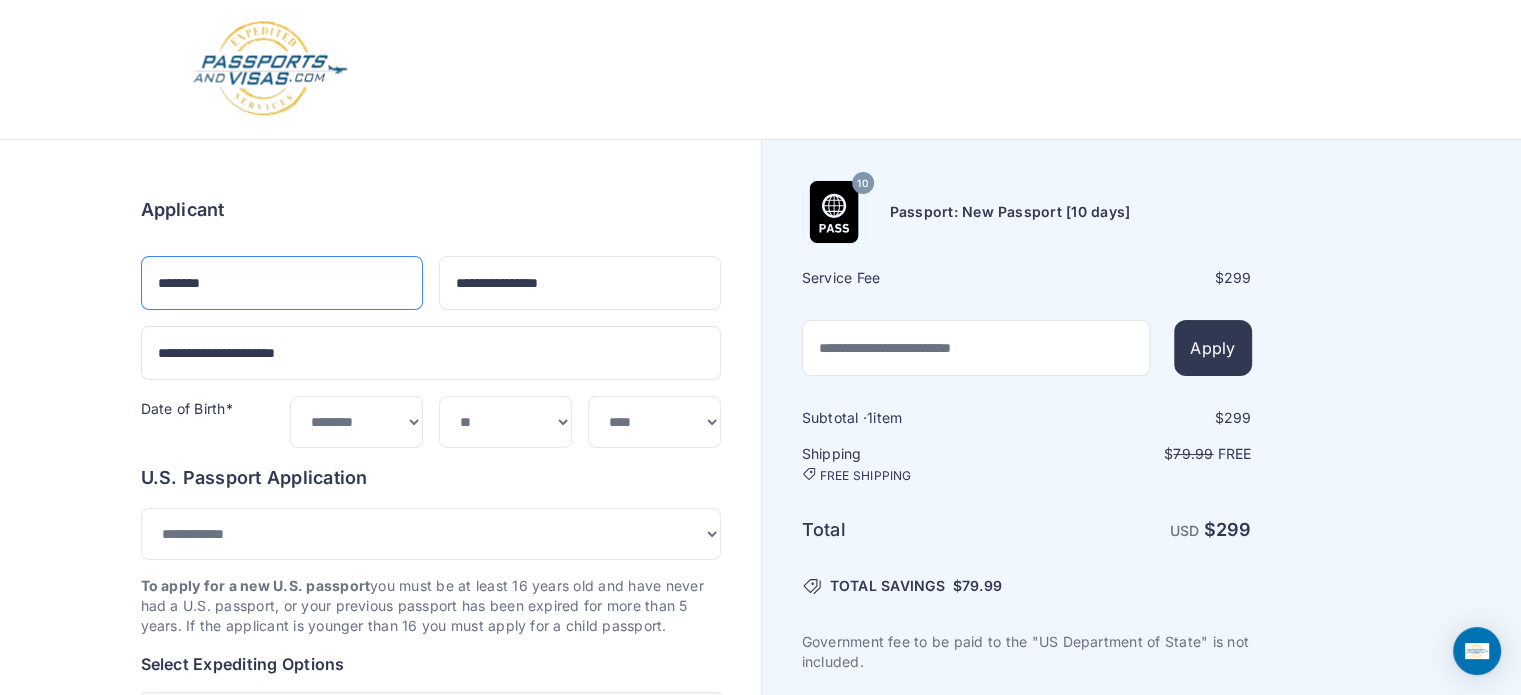 type on "********" 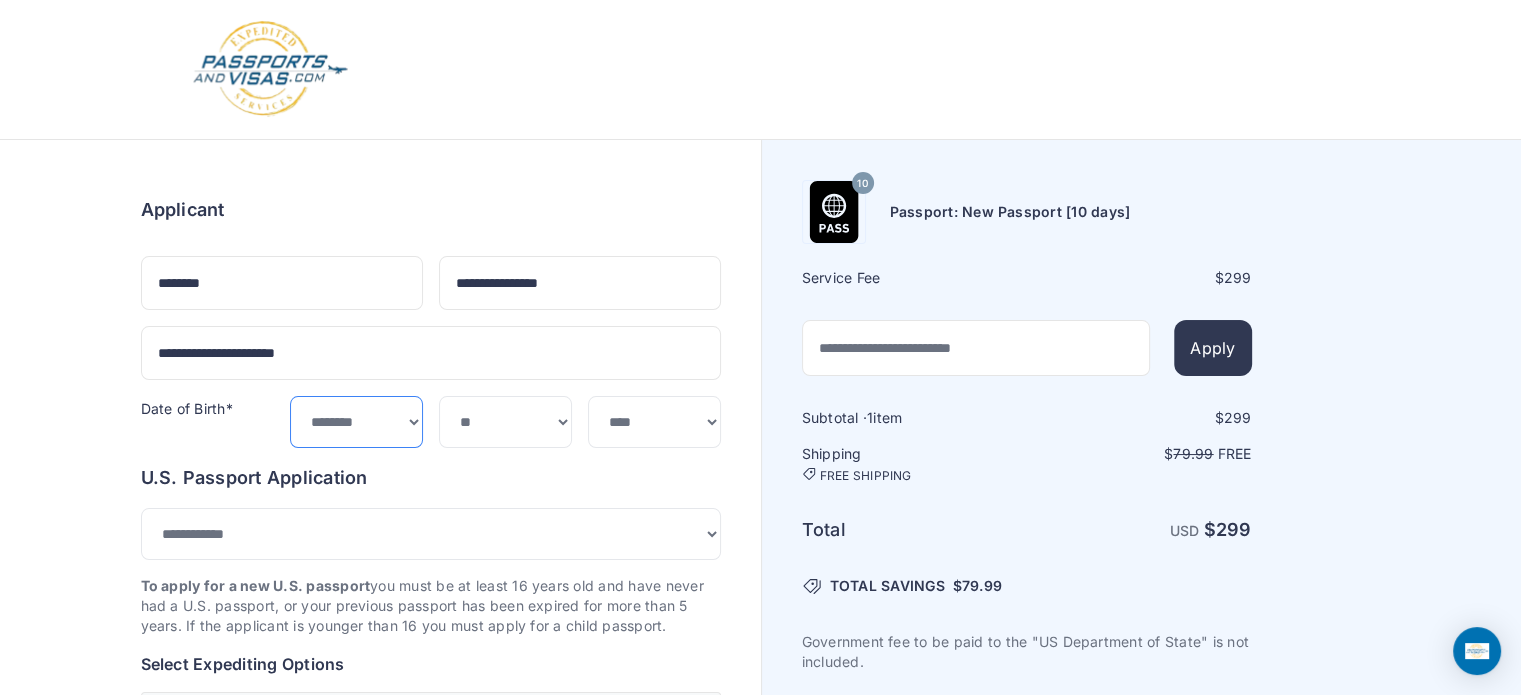 click on "*****
*******
********
*****
*****
***
****
****
******
*********
*******
********
********" at bounding box center (356, 422) 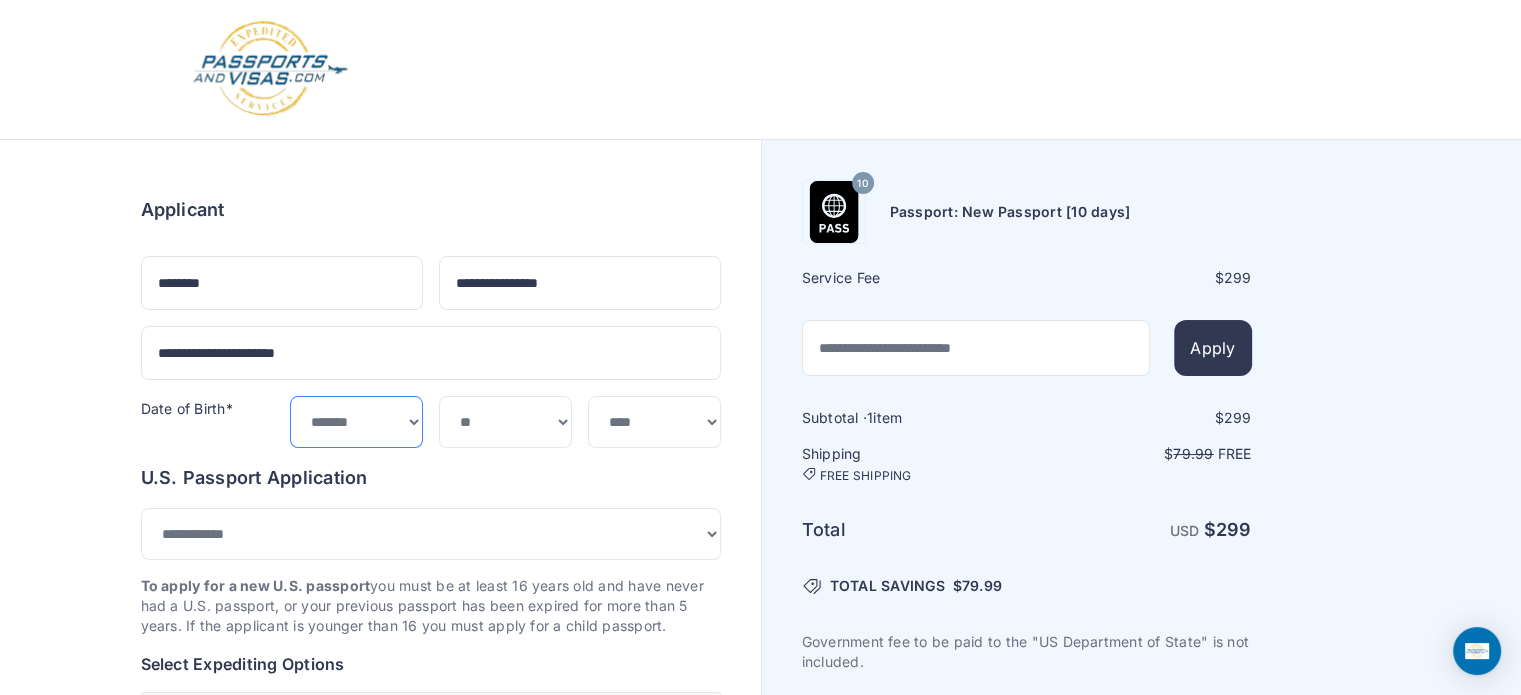 click on "*****
*******
********
*****
*****
***
****
****
******
*********
*******
********
********" at bounding box center [356, 422] 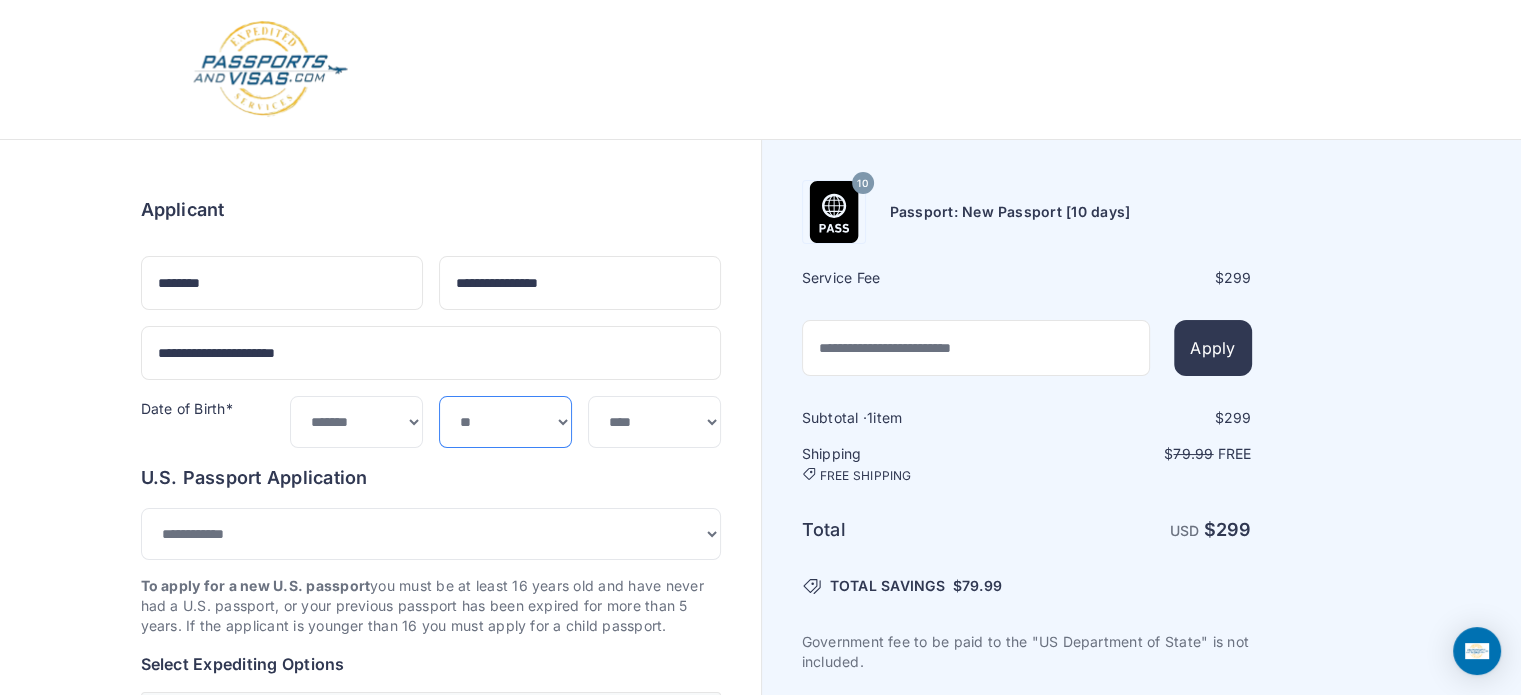 click on "***
*
*
*
*
*
*
*
*
*
**
**
**
**
** ** ** ** ** **" at bounding box center [505, 422] 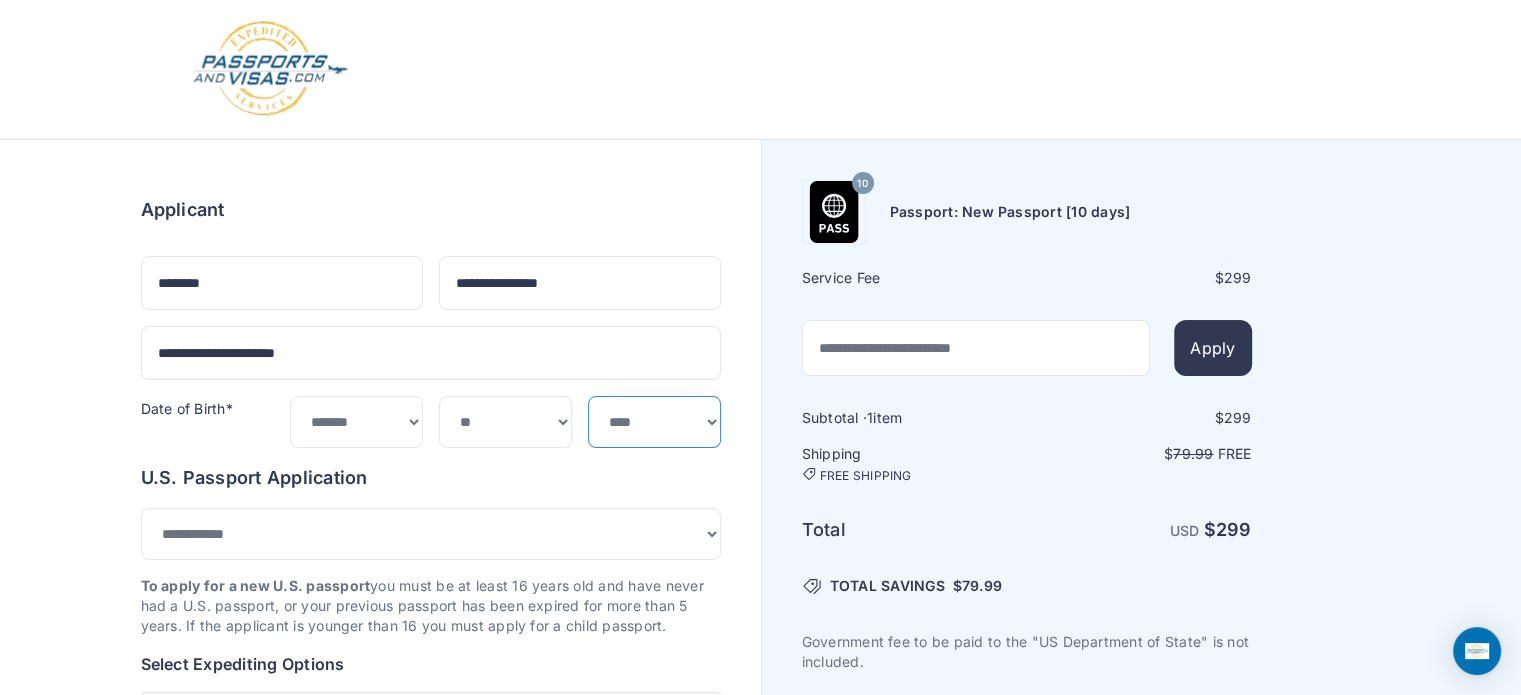 click on "****
****
****
****
****
****
****
****
****
****
****
****
****
**** **** **** **** **** **** **** **** **** **** ****" at bounding box center [654, 422] 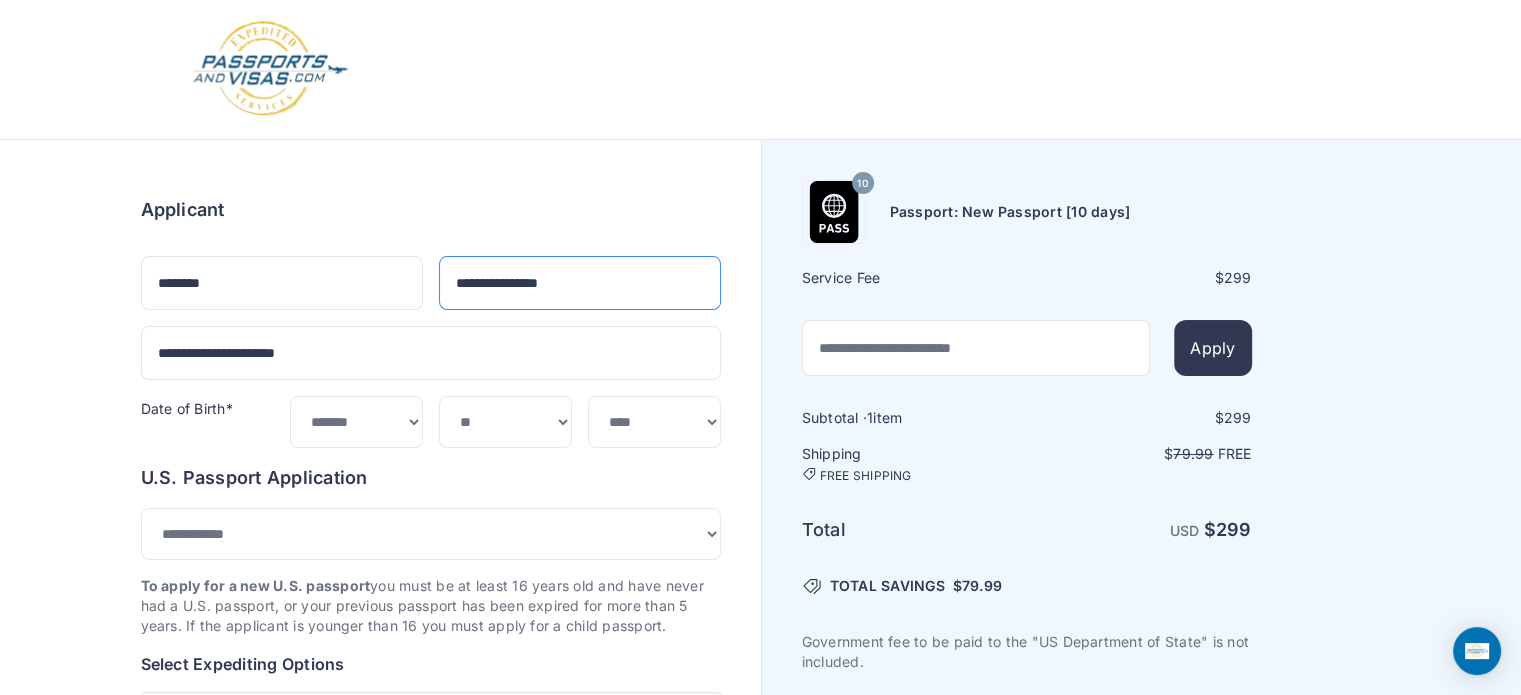 click on "**********" at bounding box center (580, 283) 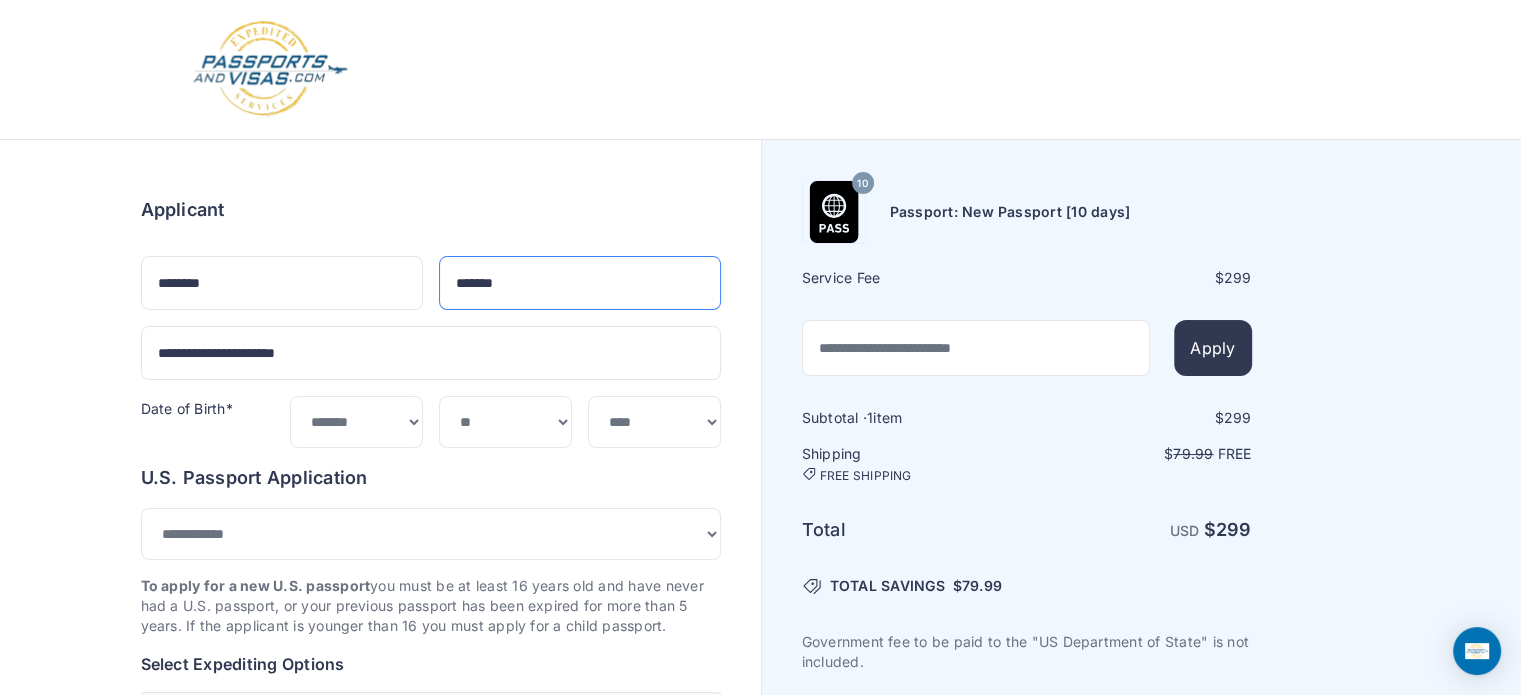 type on "*******" 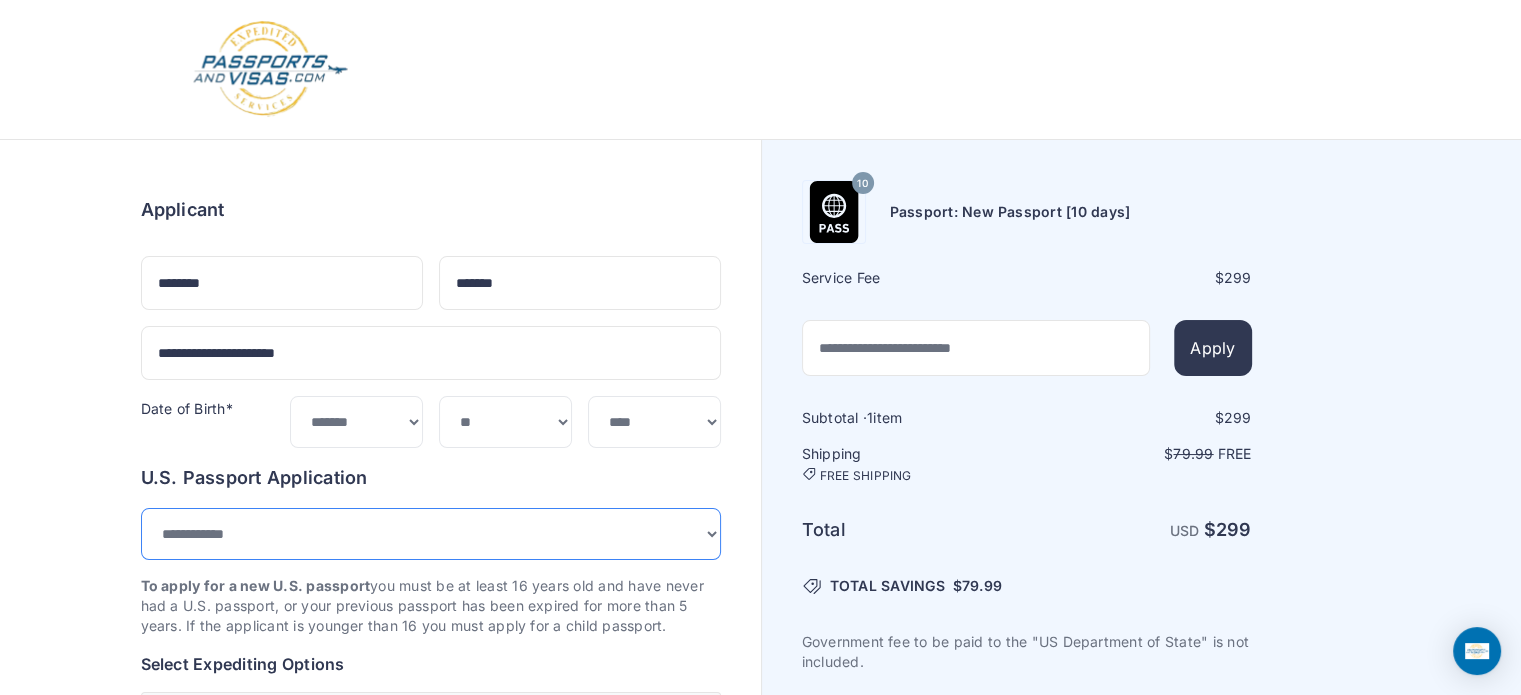click on "**********" at bounding box center (431, 534) 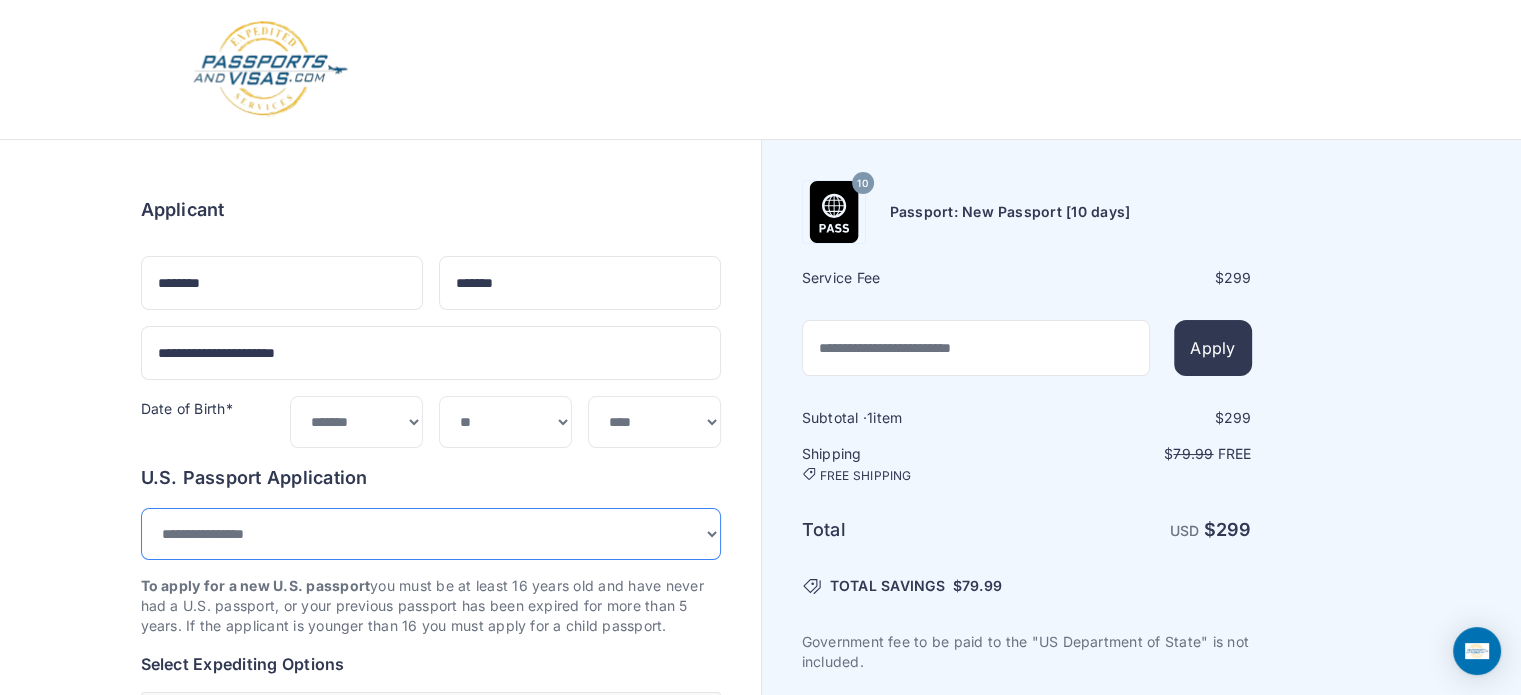 click on "**********" at bounding box center (431, 534) 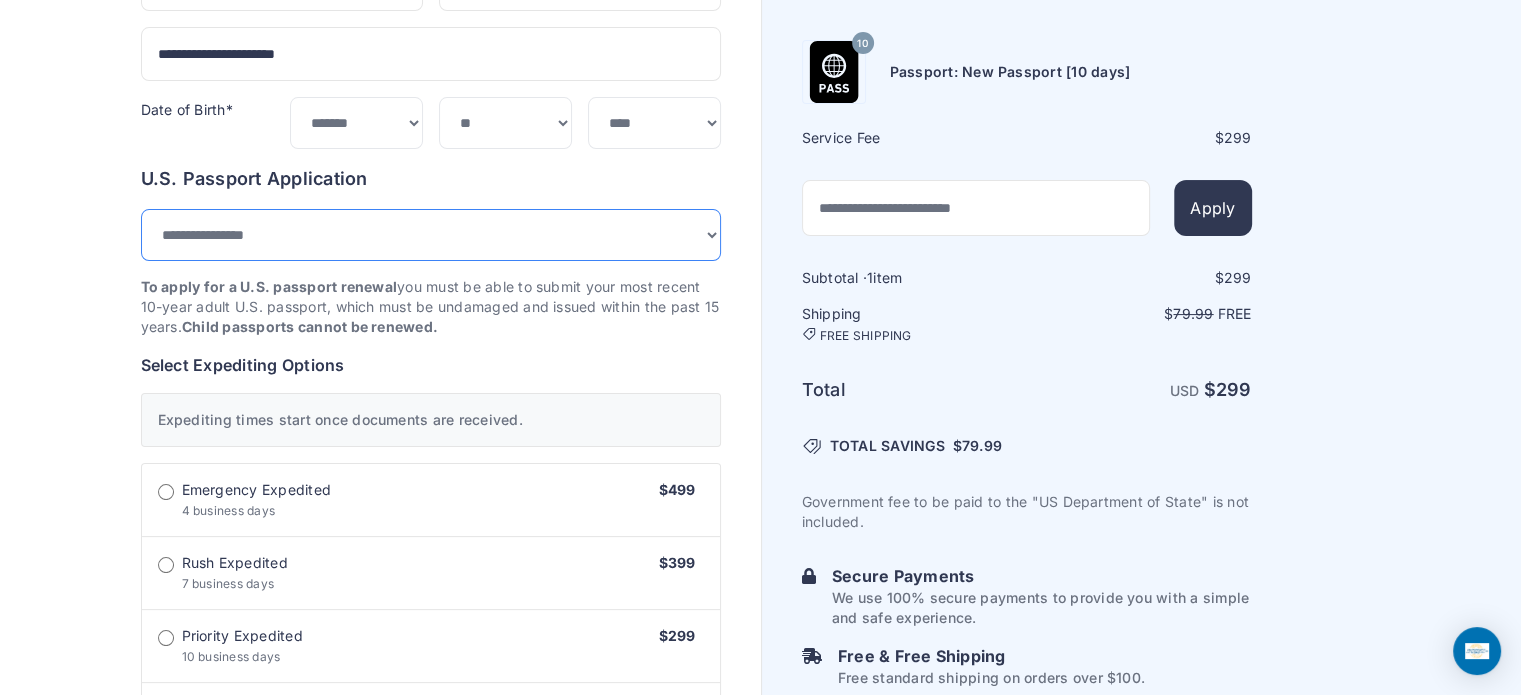 scroll, scrollTop: 300, scrollLeft: 0, axis: vertical 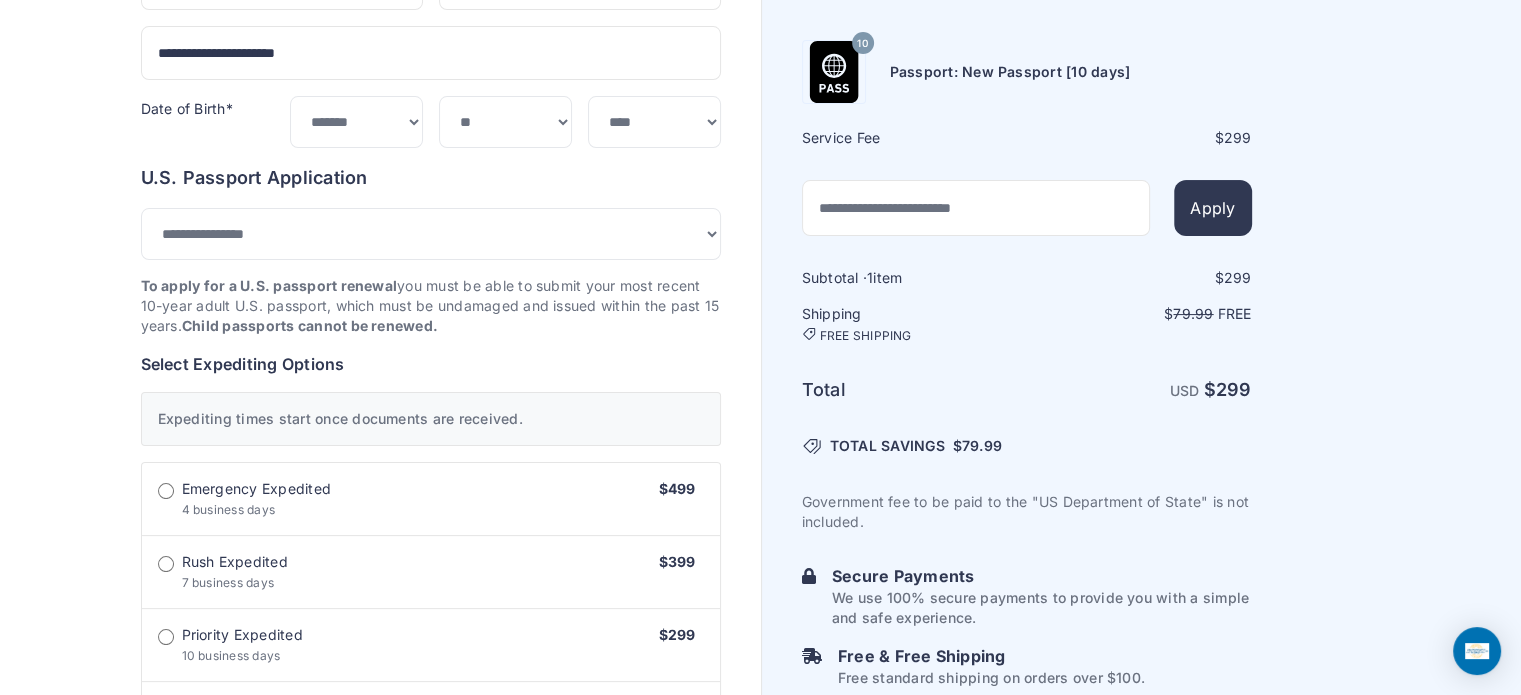 click on "Emergency Expedited
4 business days" at bounding box center [257, 499] 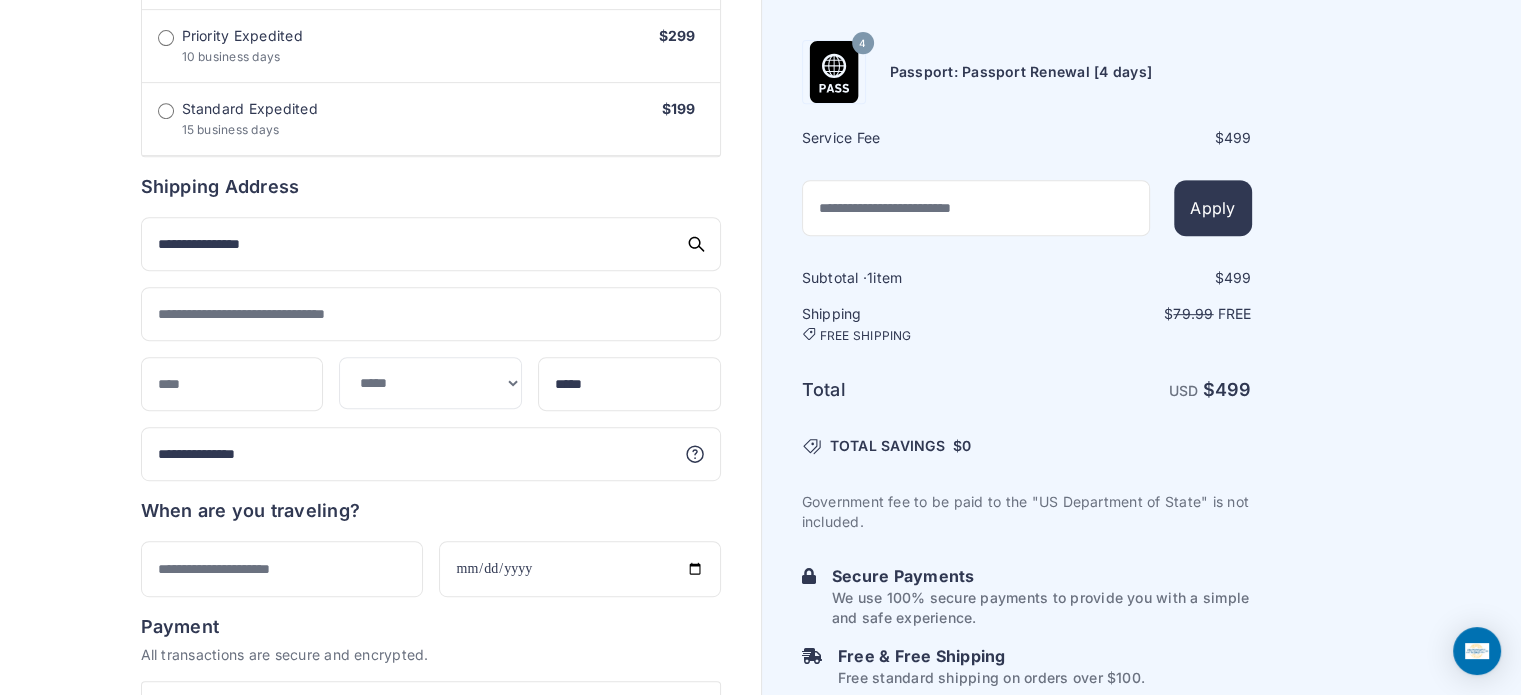 scroll, scrollTop: 900, scrollLeft: 0, axis: vertical 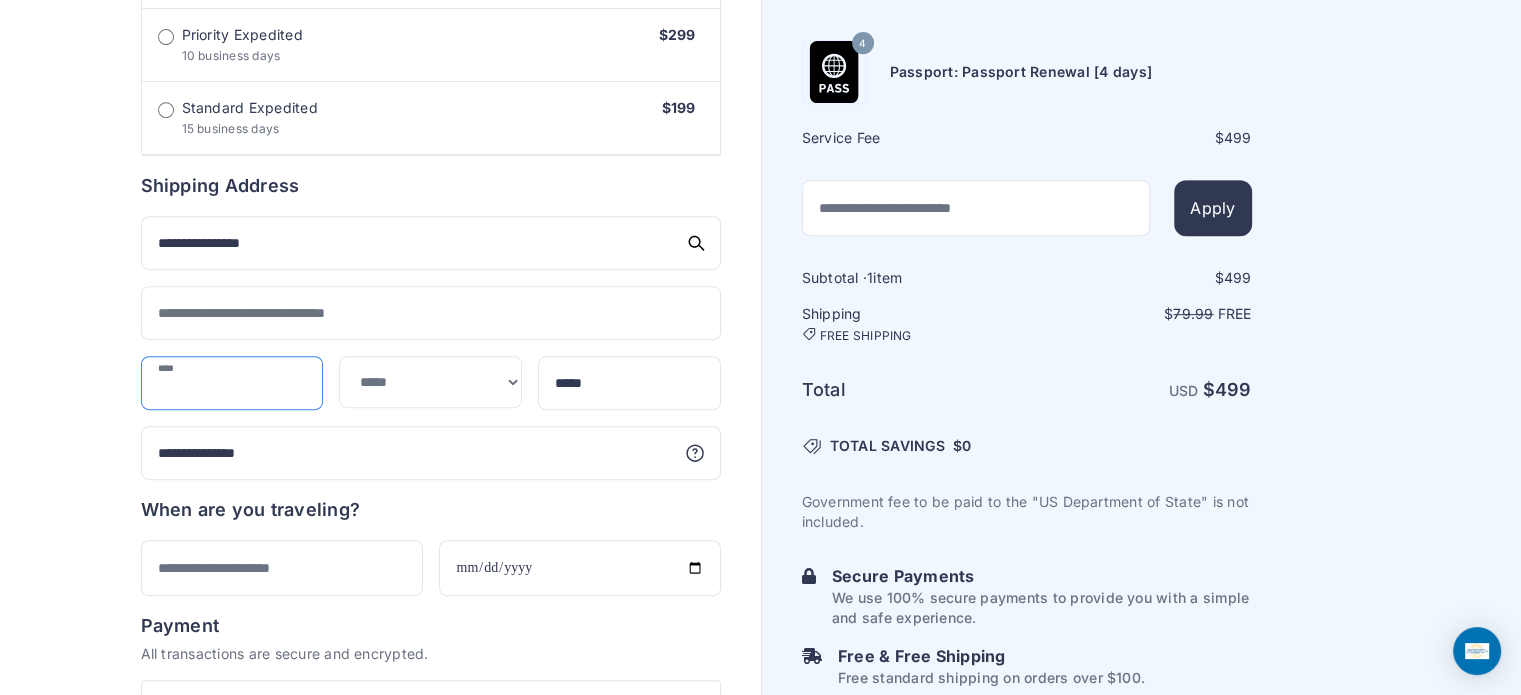 click at bounding box center [232, 383] 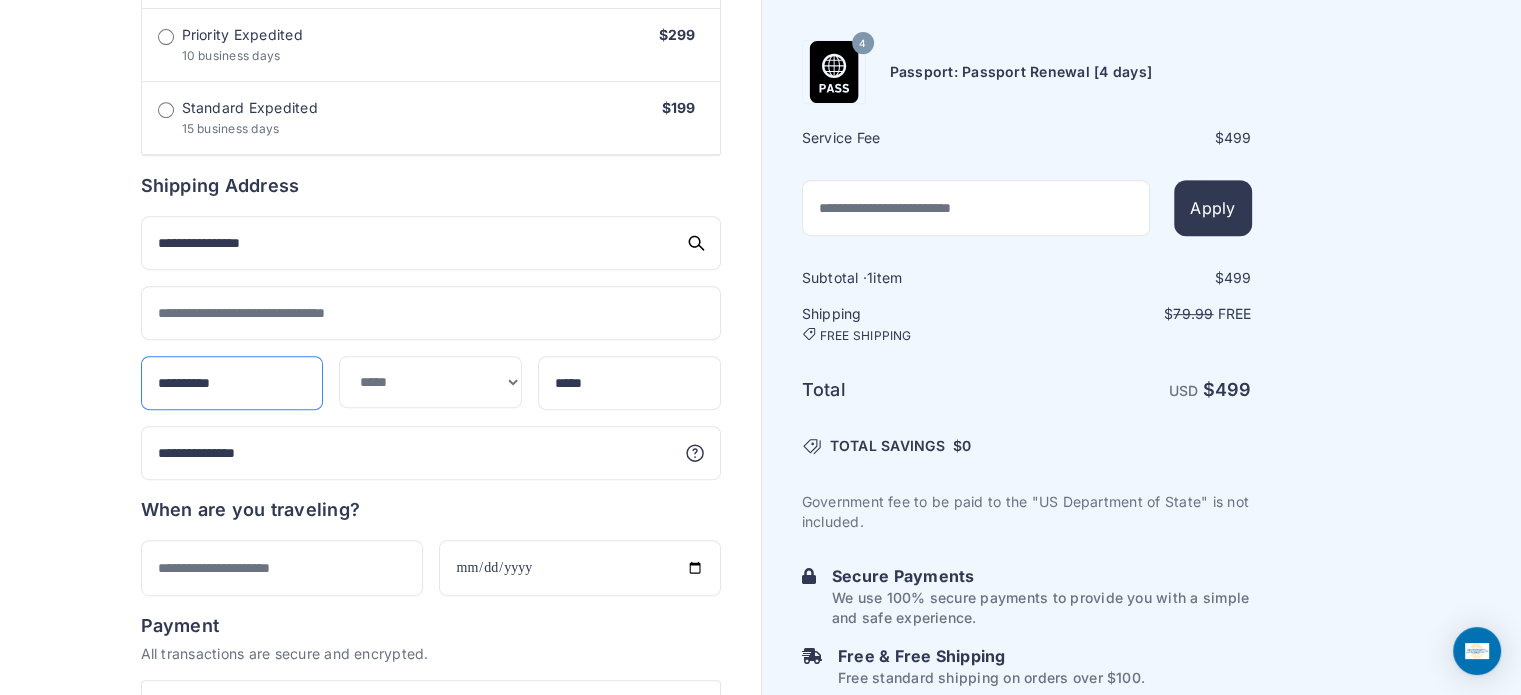 type on "**********" 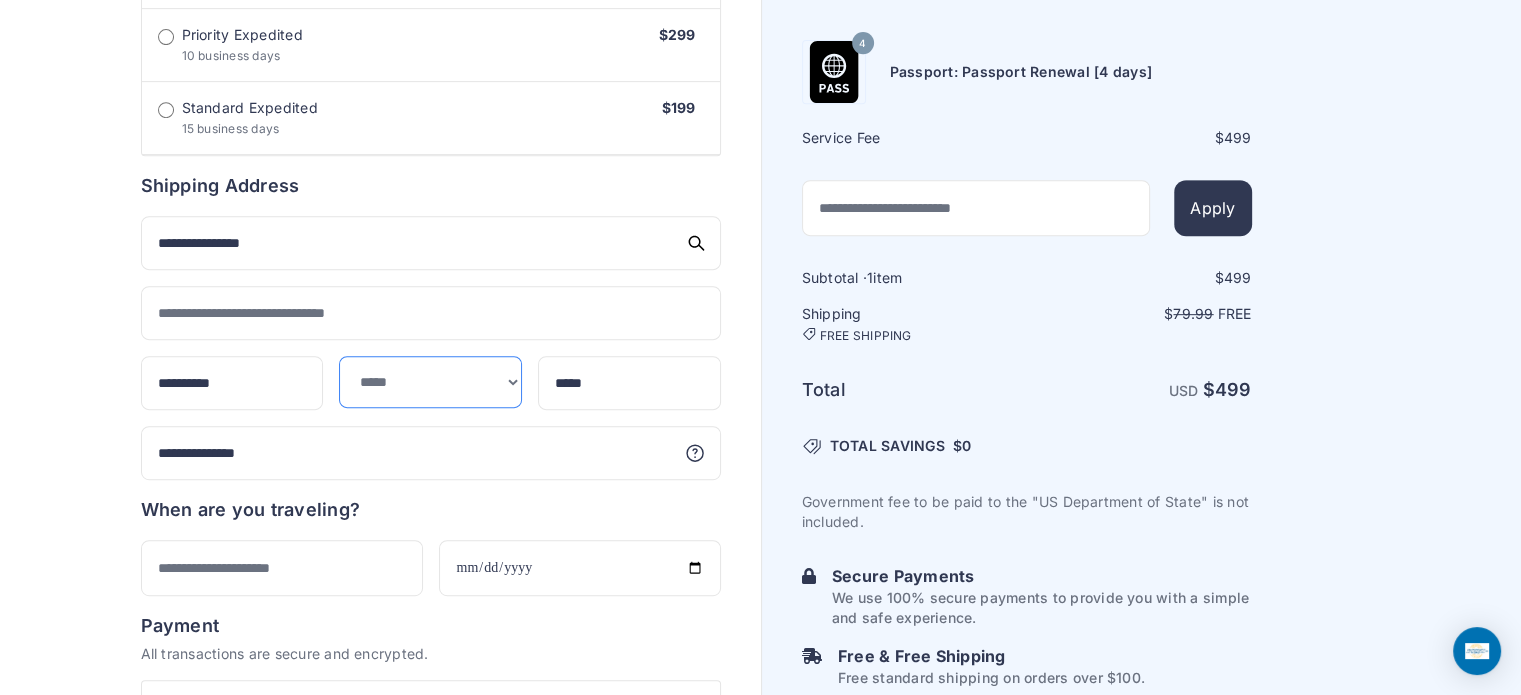 click on "**********" at bounding box center [430, 382] 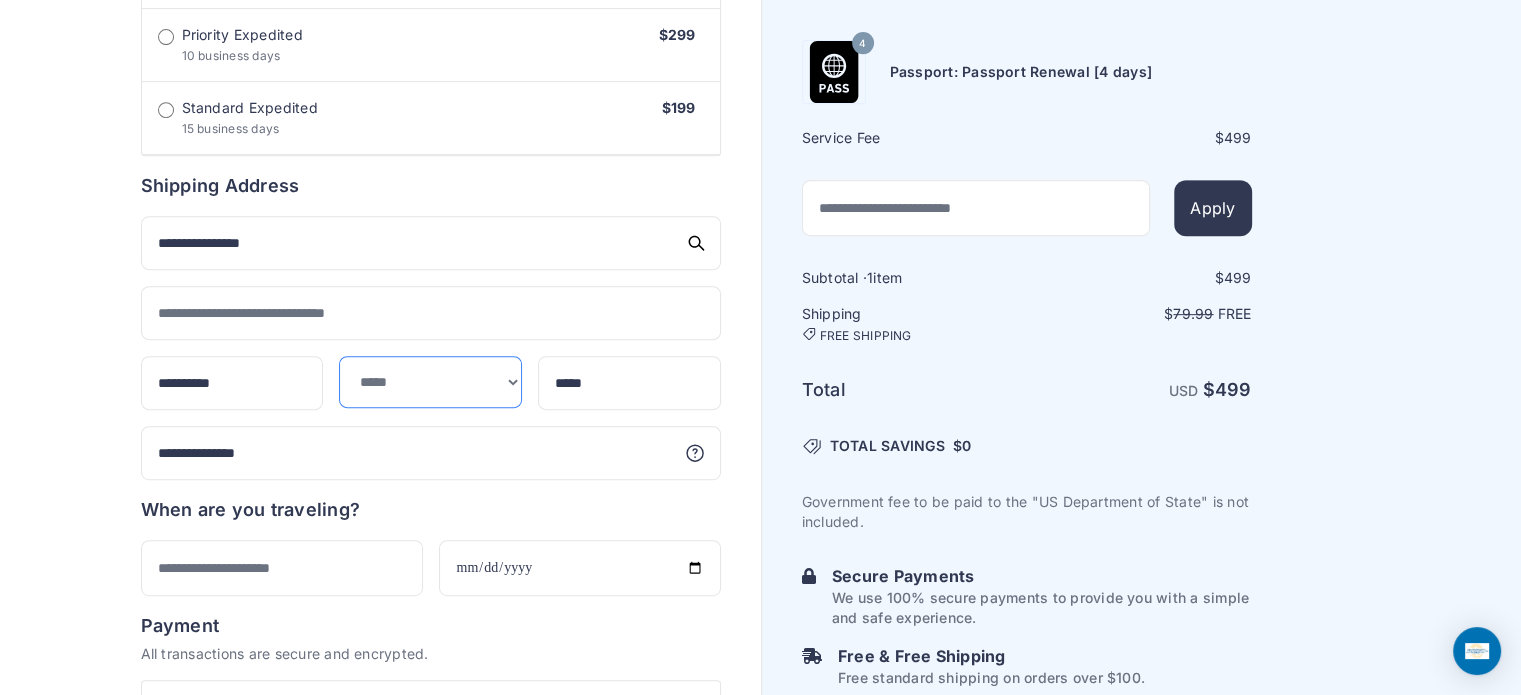 select on "**" 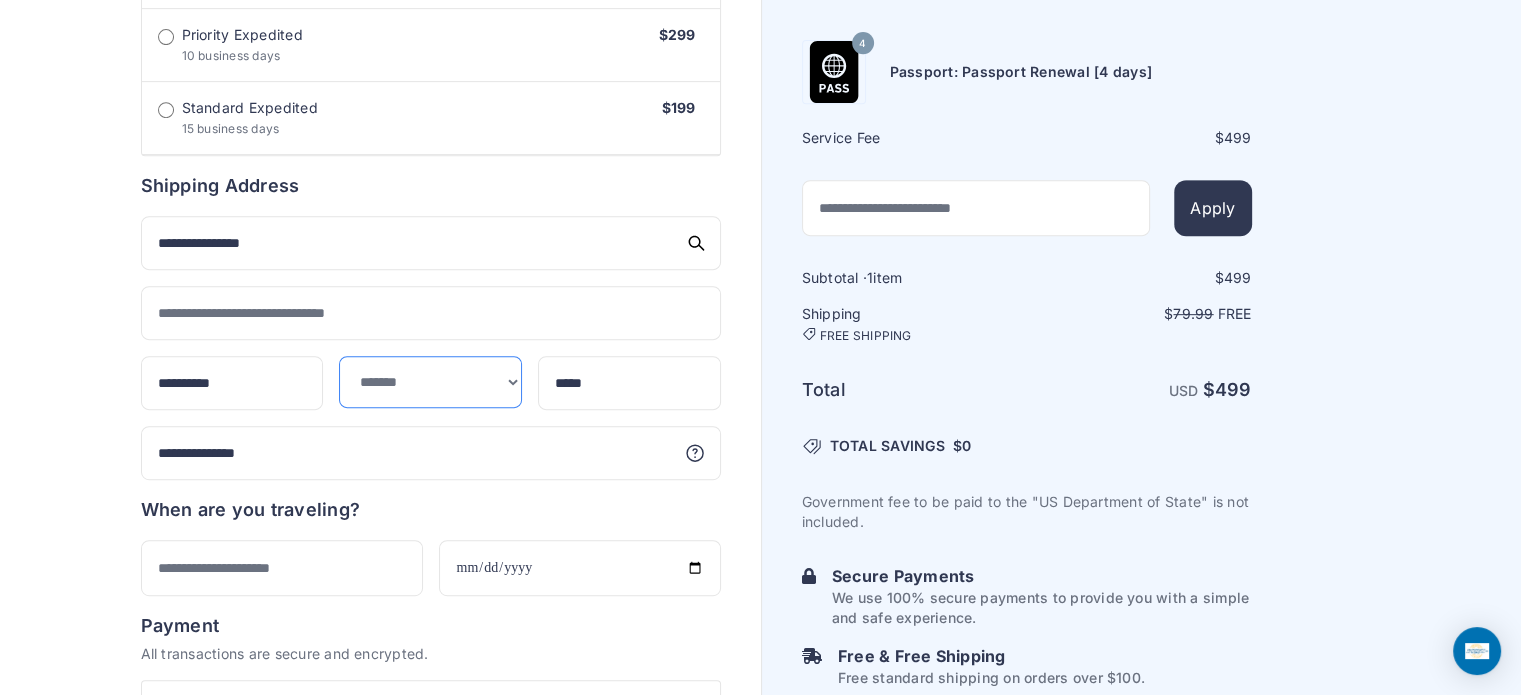 click on "**********" at bounding box center [430, 382] 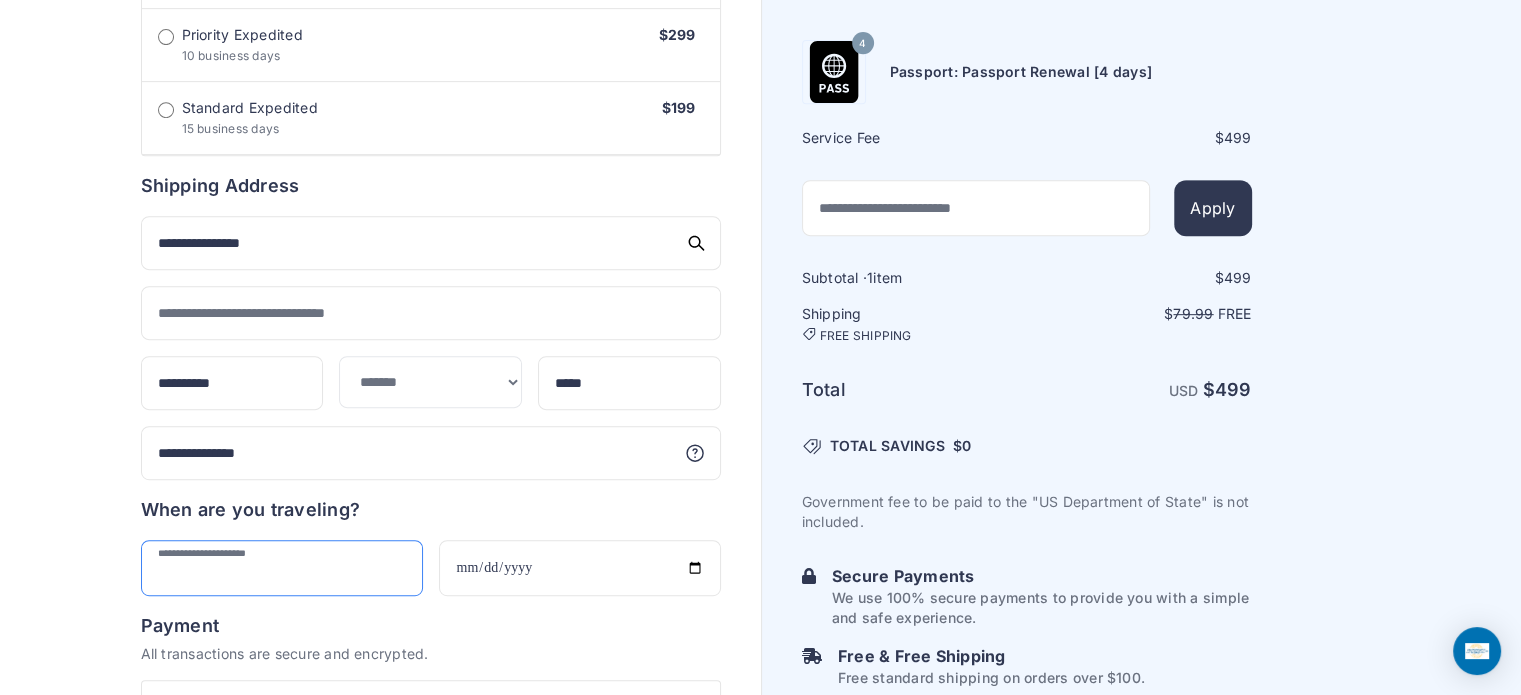 click at bounding box center [282, 568] 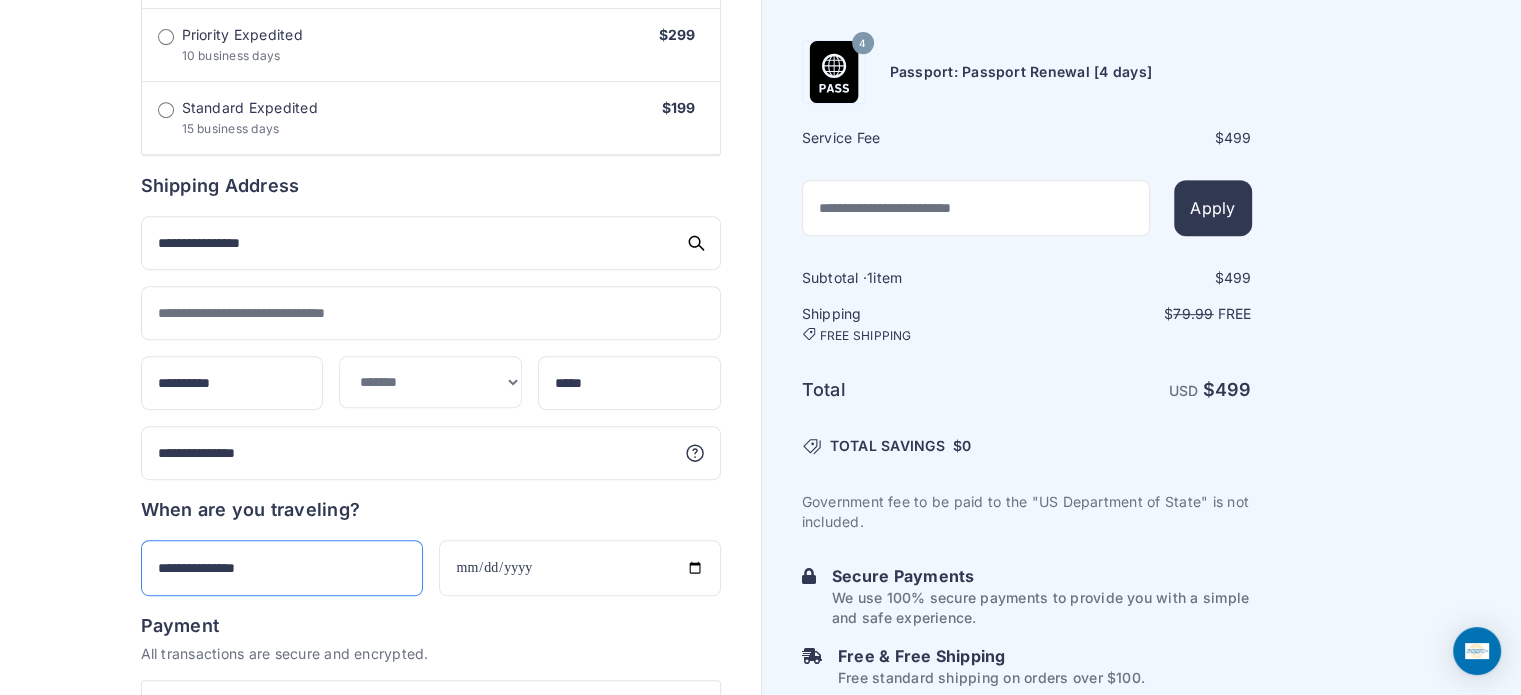 type on "**********" 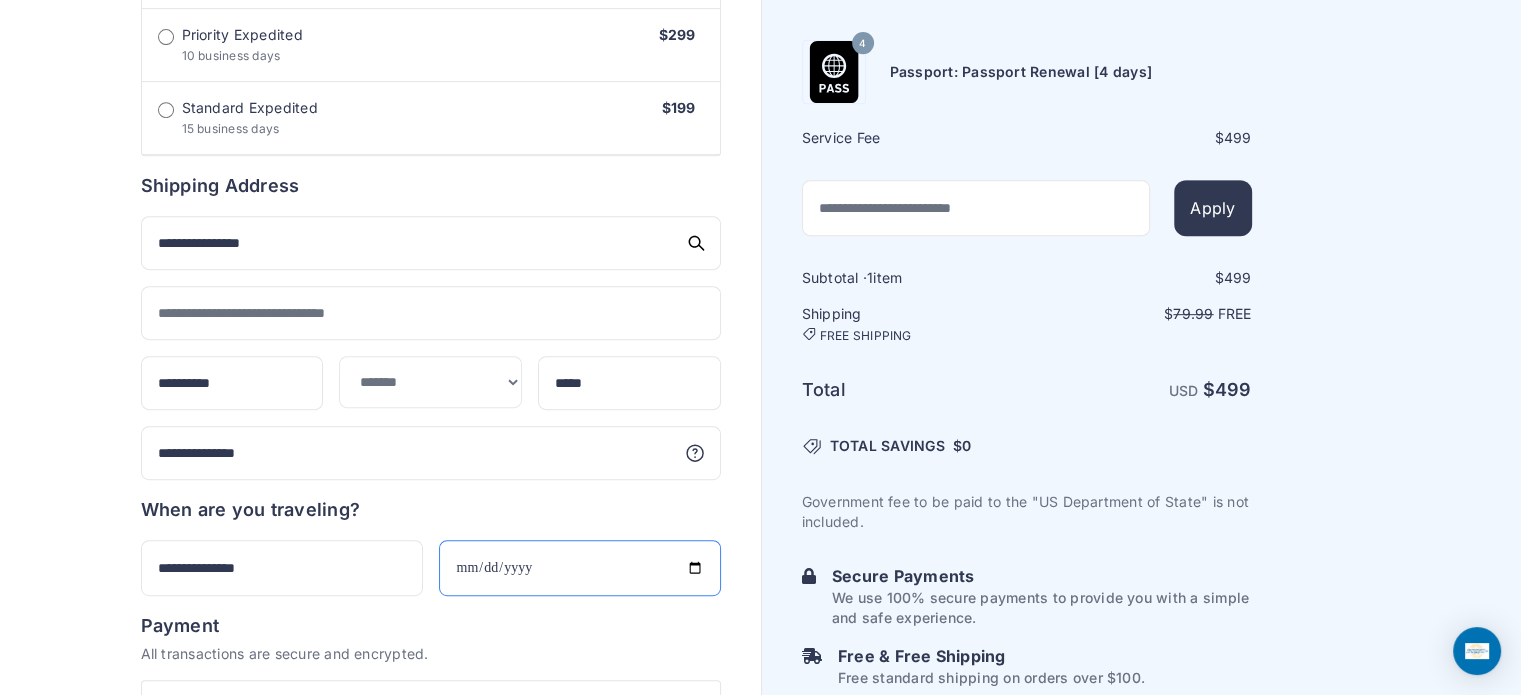 click at bounding box center (580, 568) 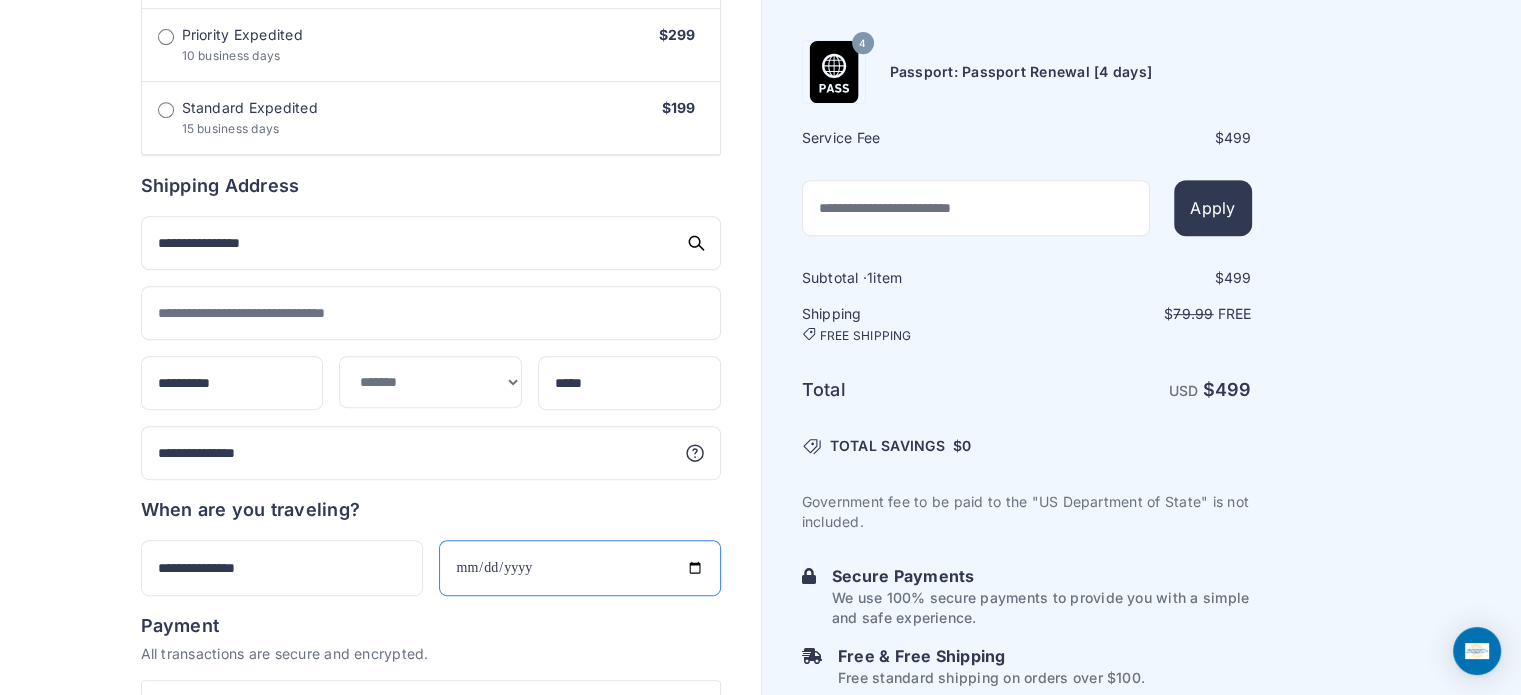 type on "**********" 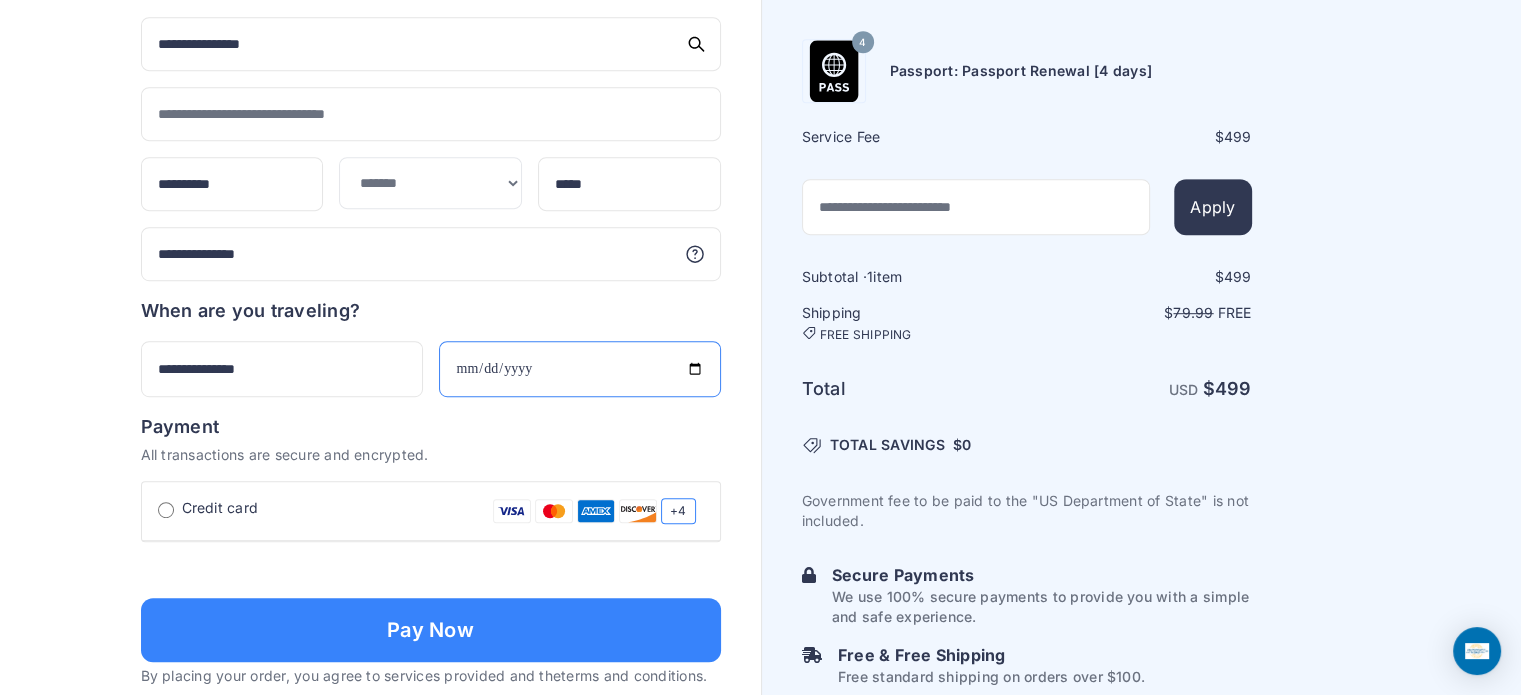 scroll, scrollTop: 1100, scrollLeft: 0, axis: vertical 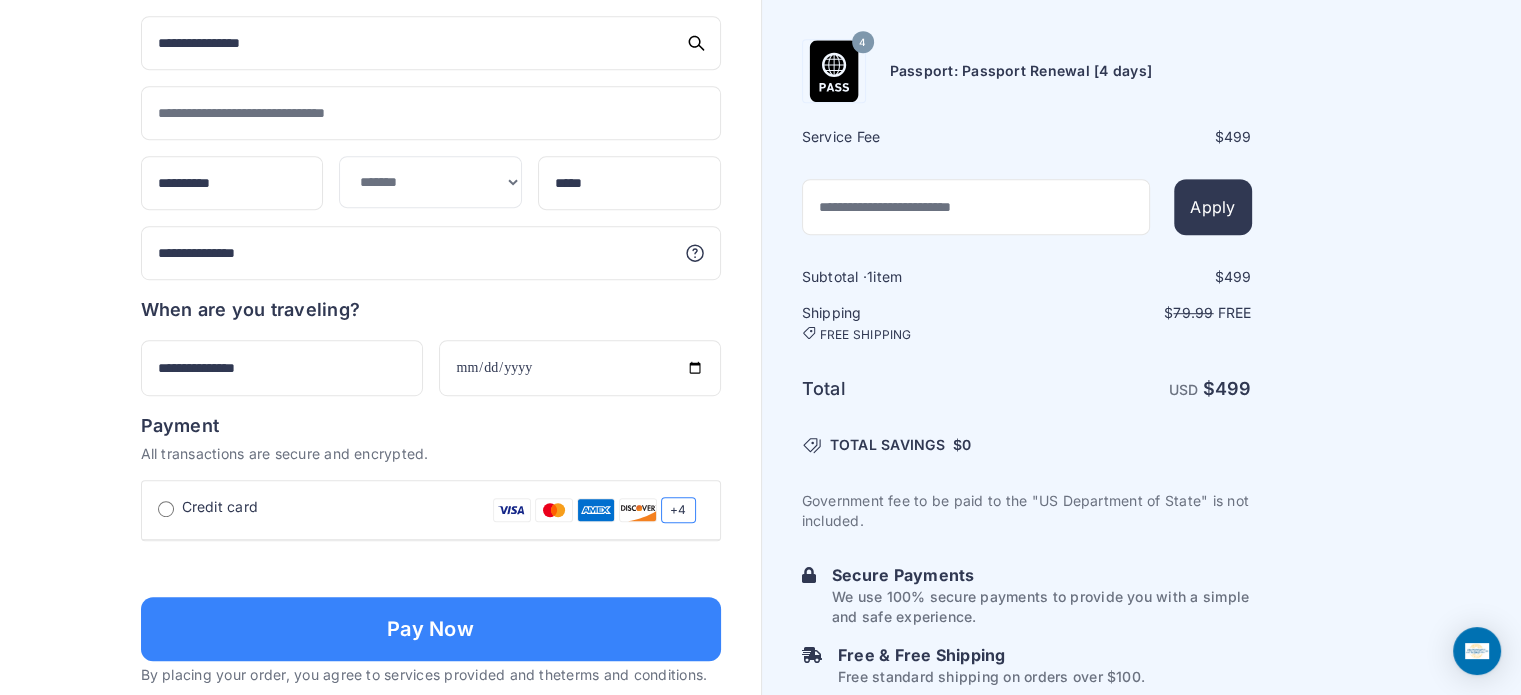 click at bounding box center [431, 567] 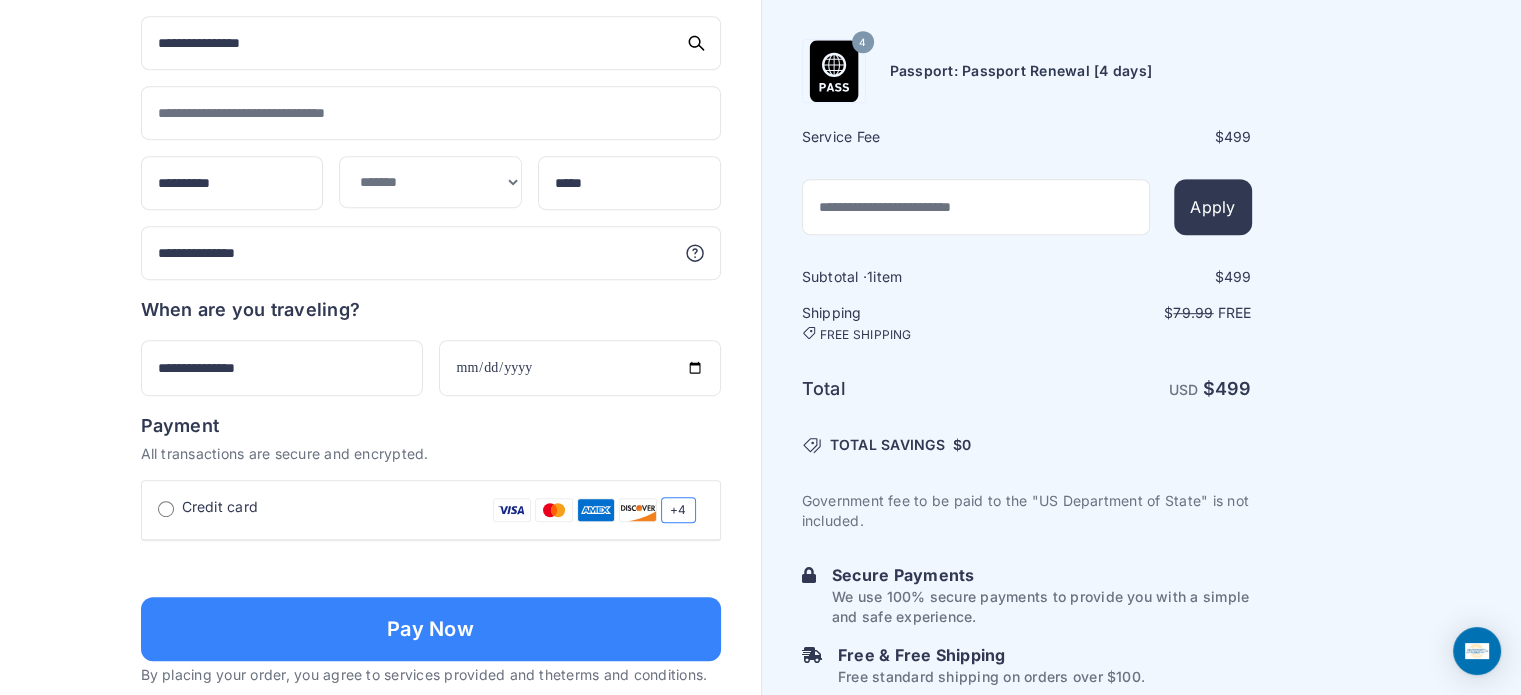 type on "**********" 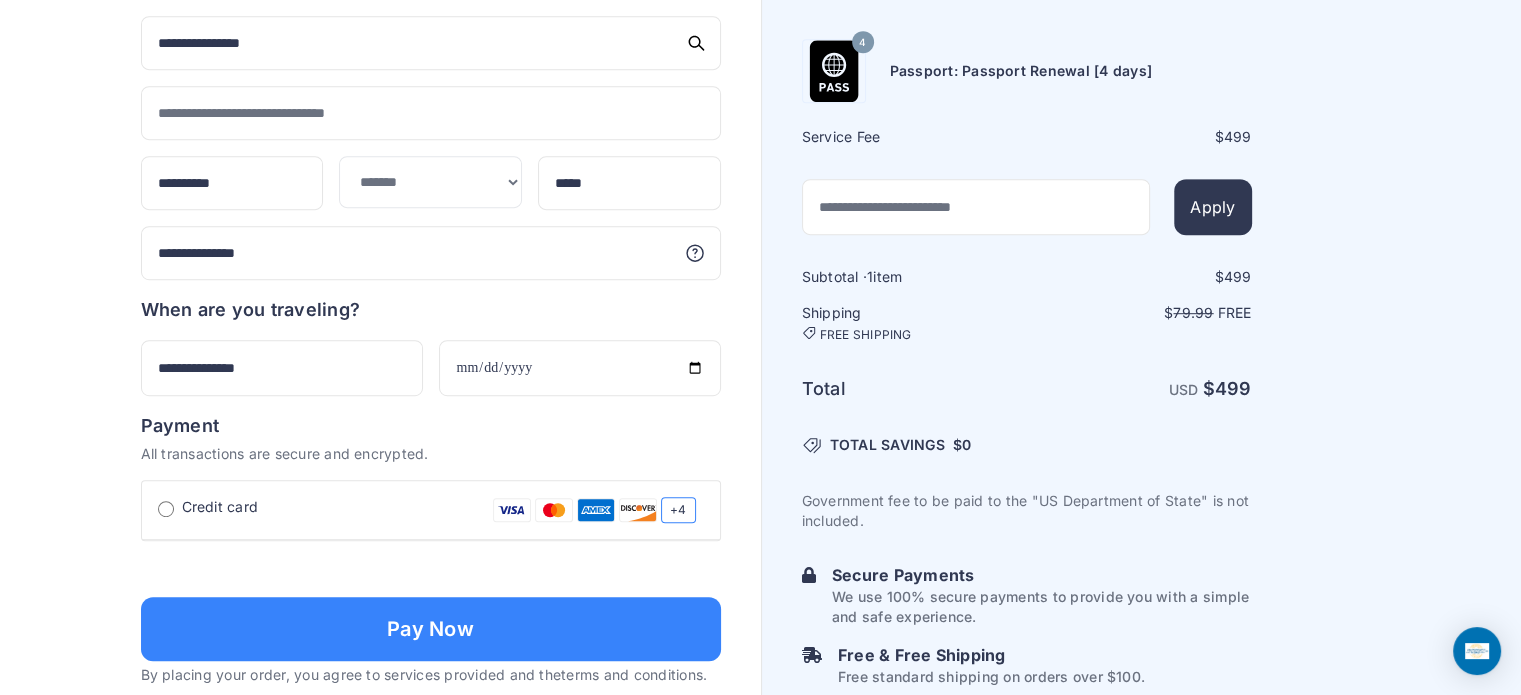 type on "**********" 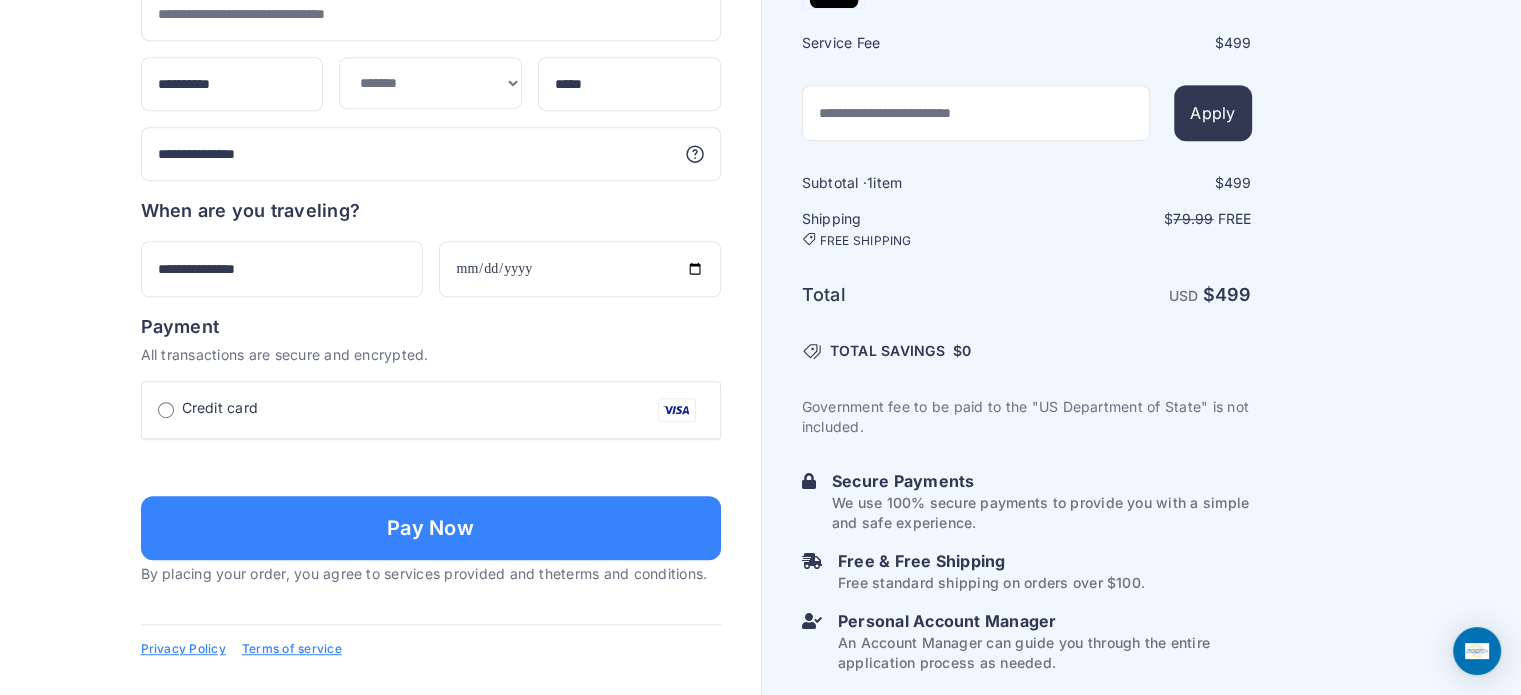 scroll, scrollTop: 1200, scrollLeft: 0, axis: vertical 